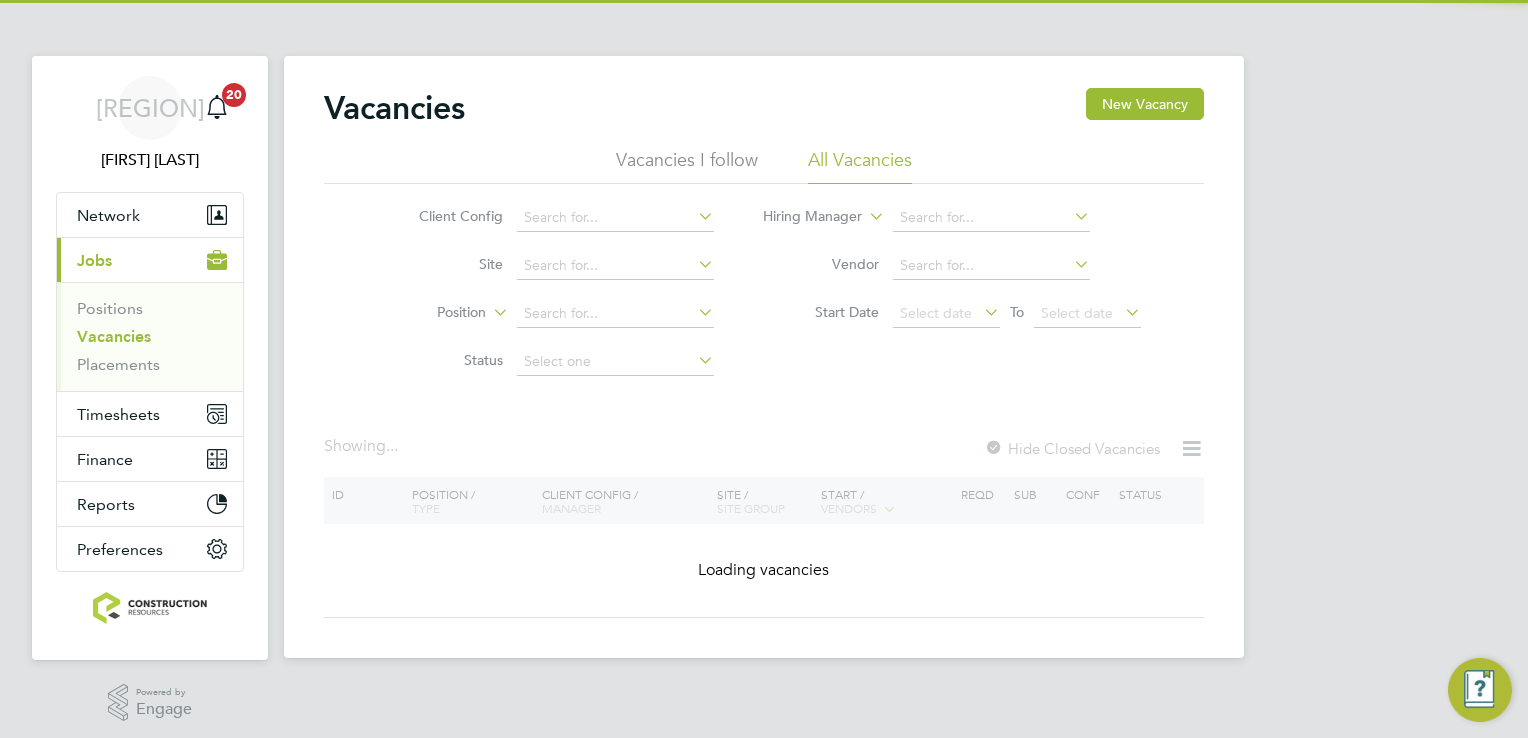 scroll, scrollTop: 0, scrollLeft: 0, axis: both 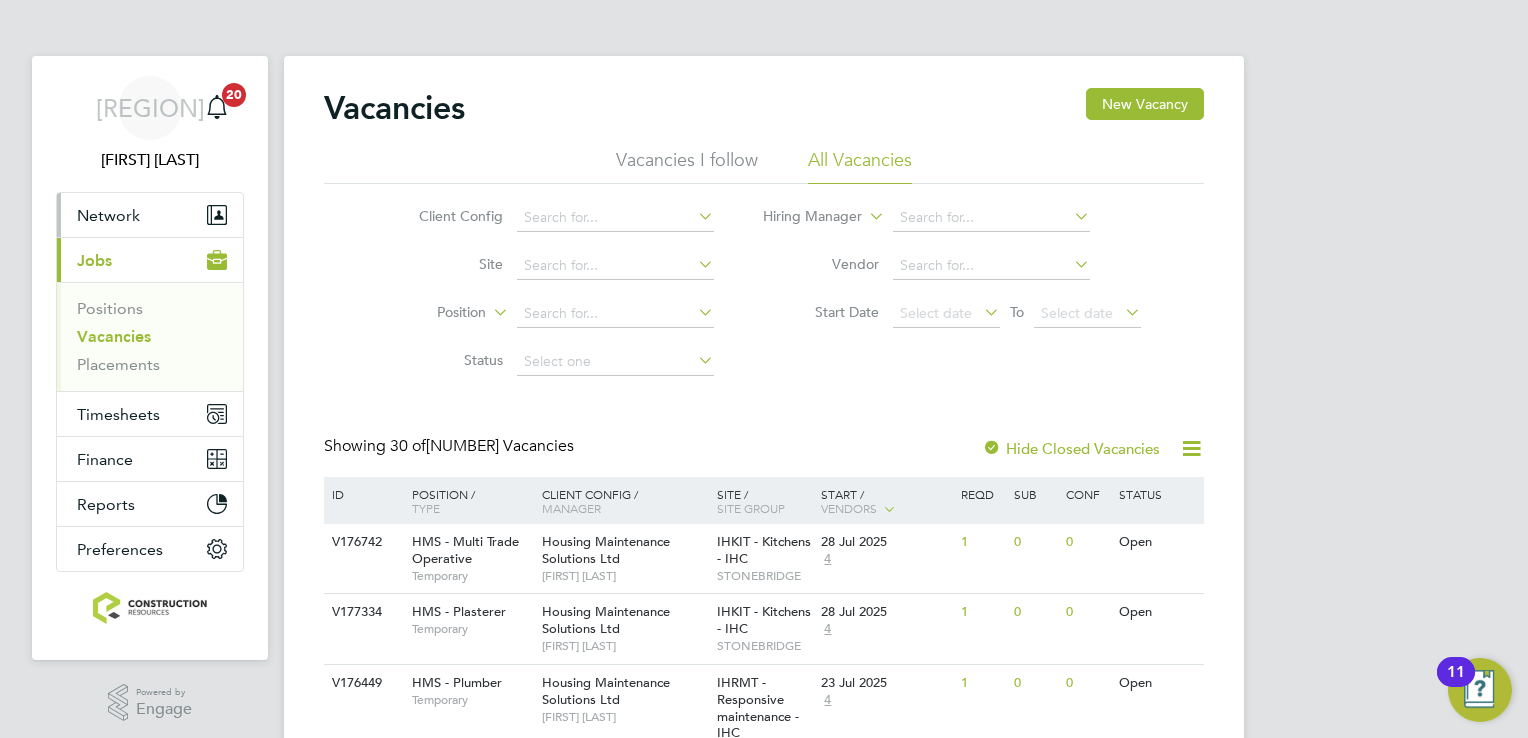 click on "Network" at bounding box center (108, 215) 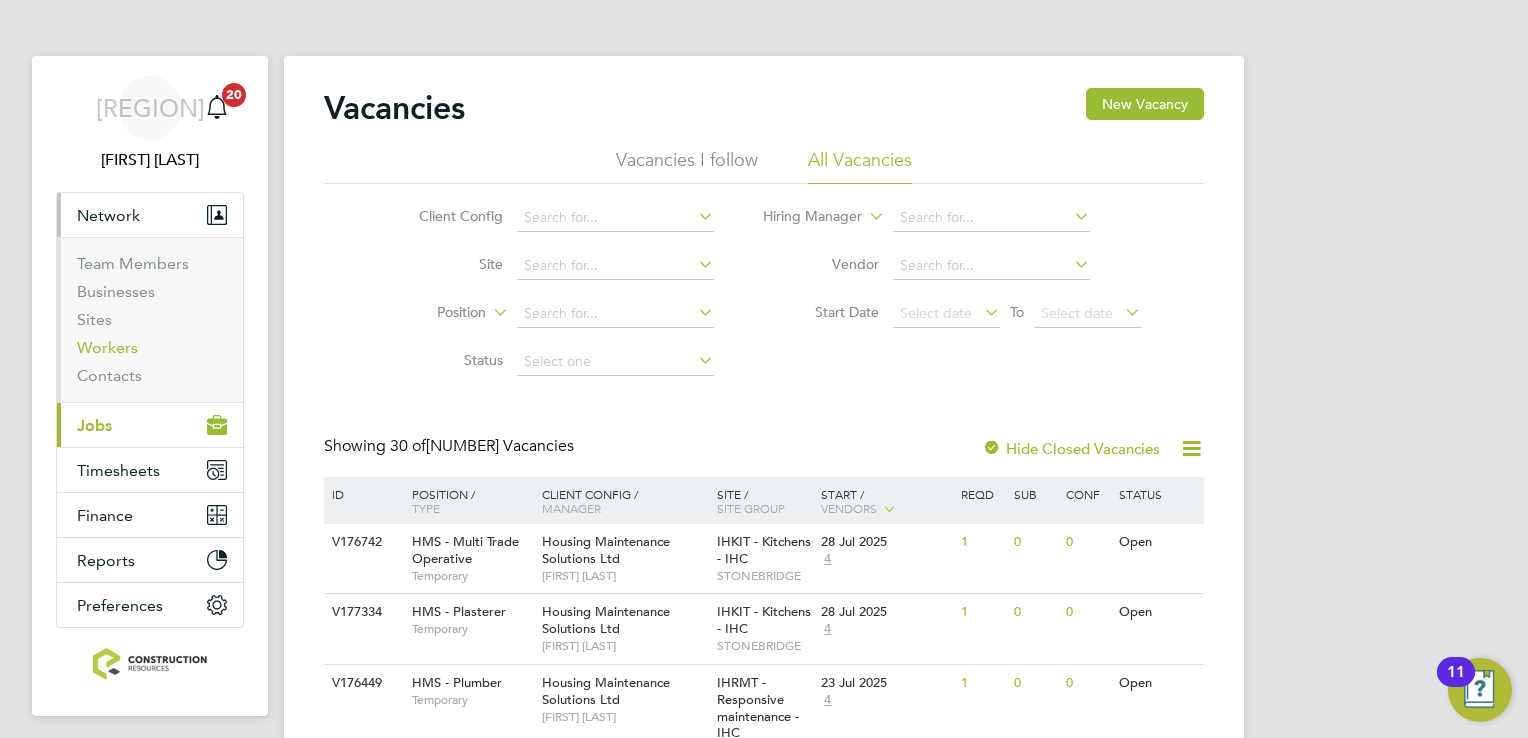 click on "Workers" at bounding box center [107, 347] 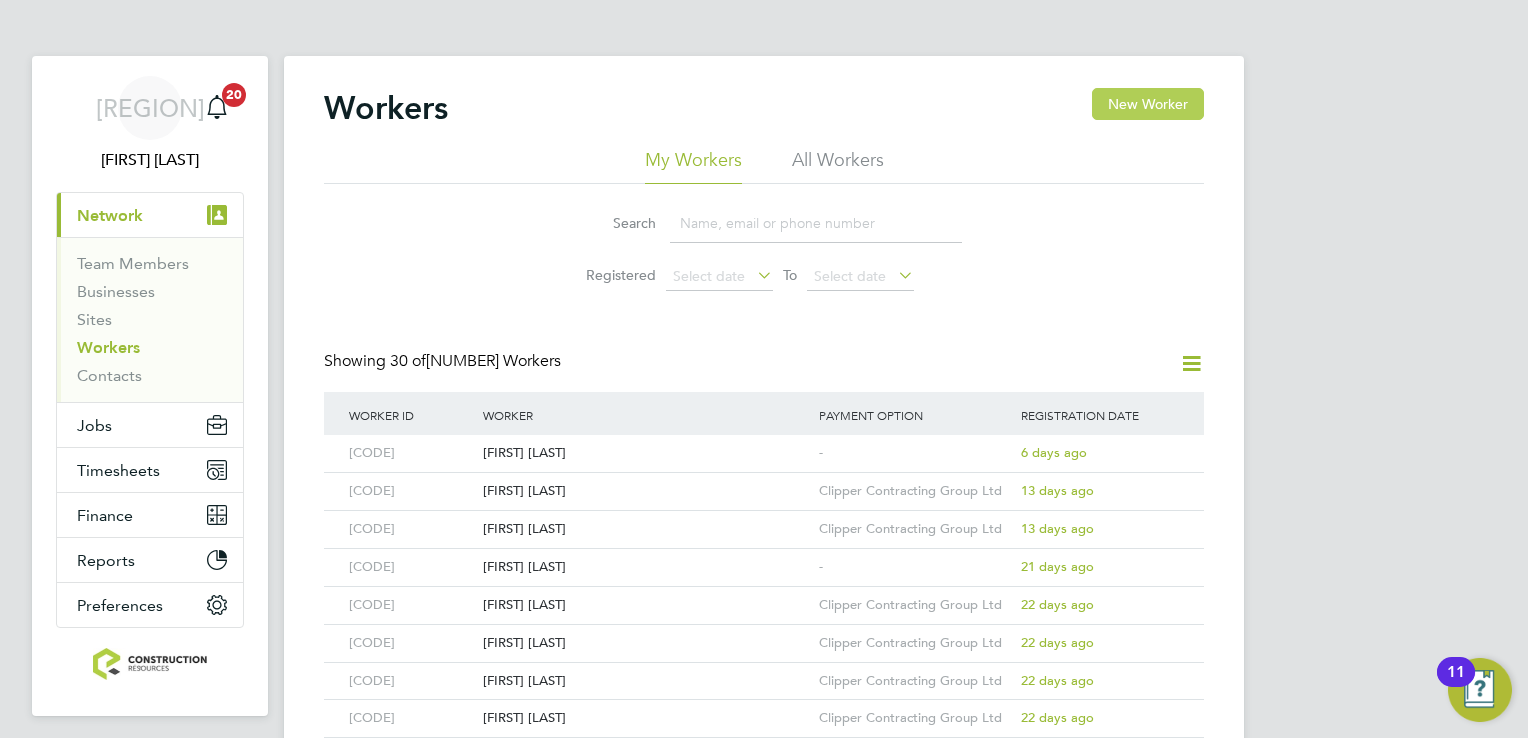 click on "New Worker" 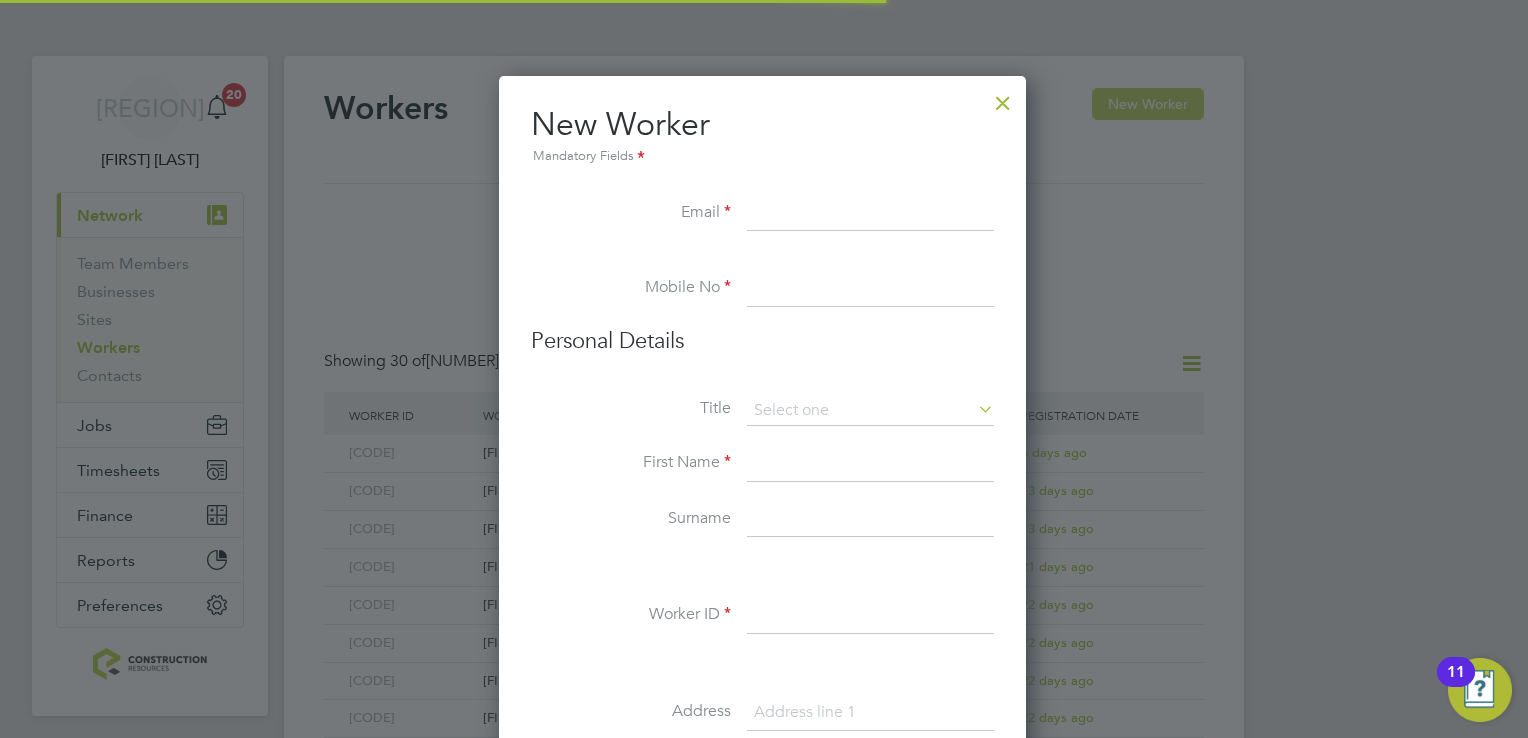 scroll, scrollTop: 10, scrollLeft: 10, axis: both 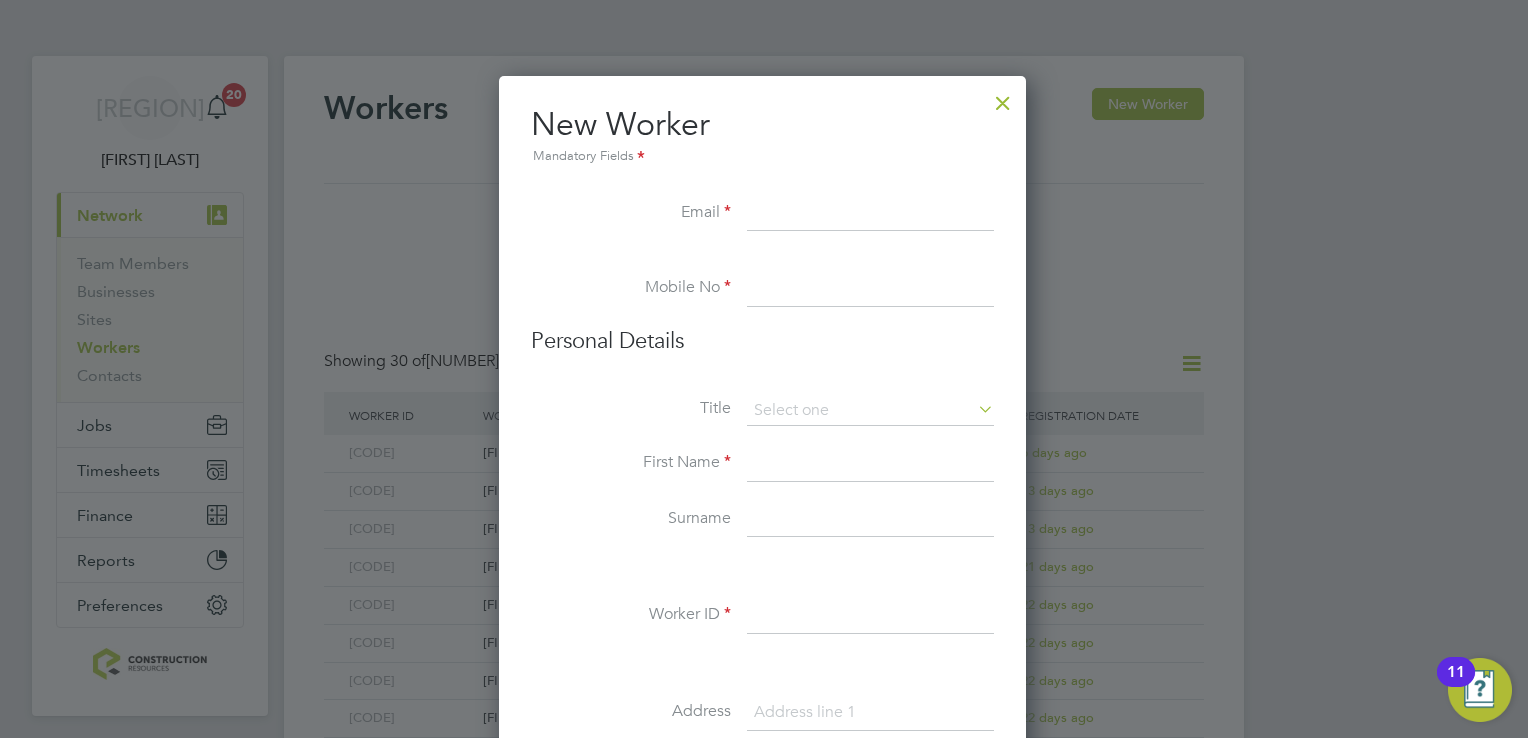 click at bounding box center (1003, 98) 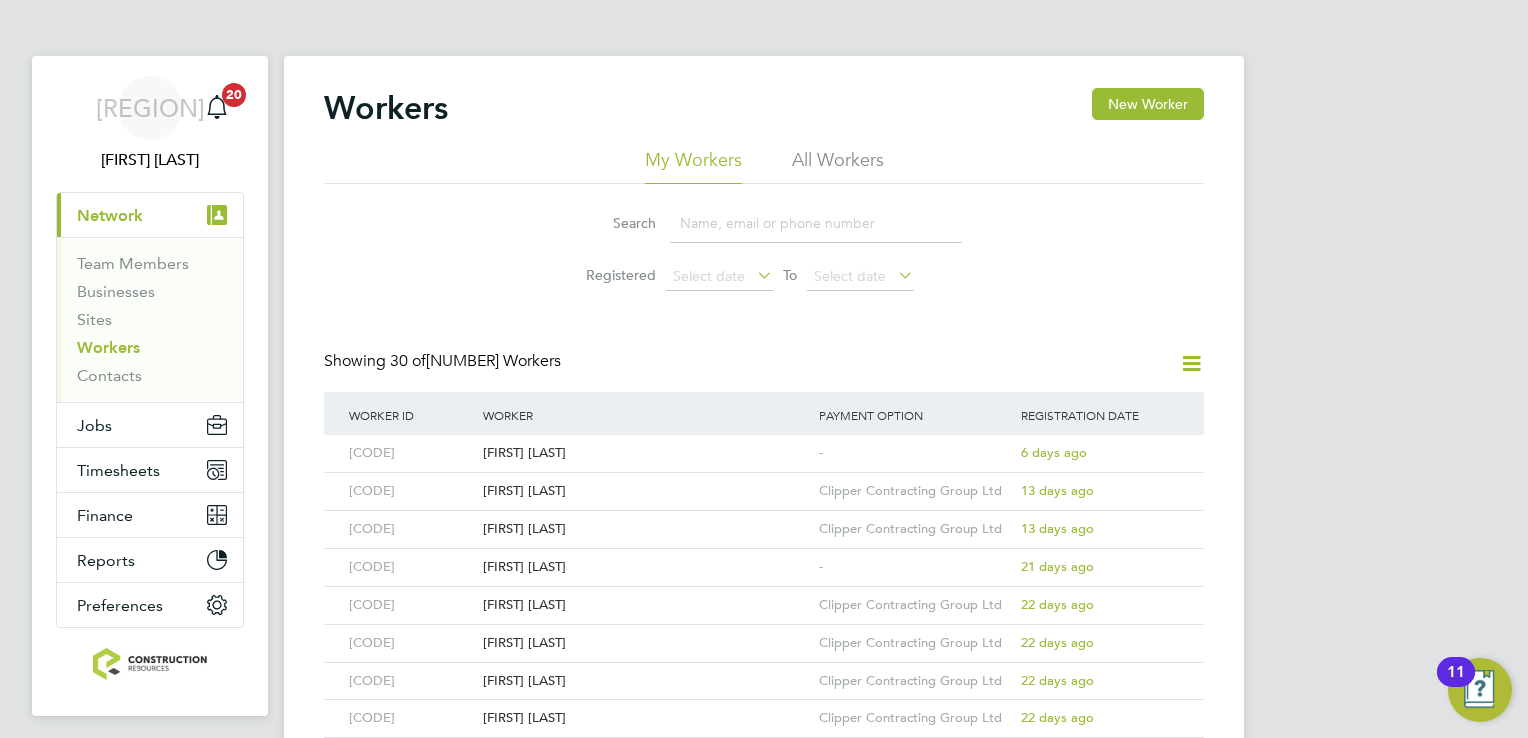 click 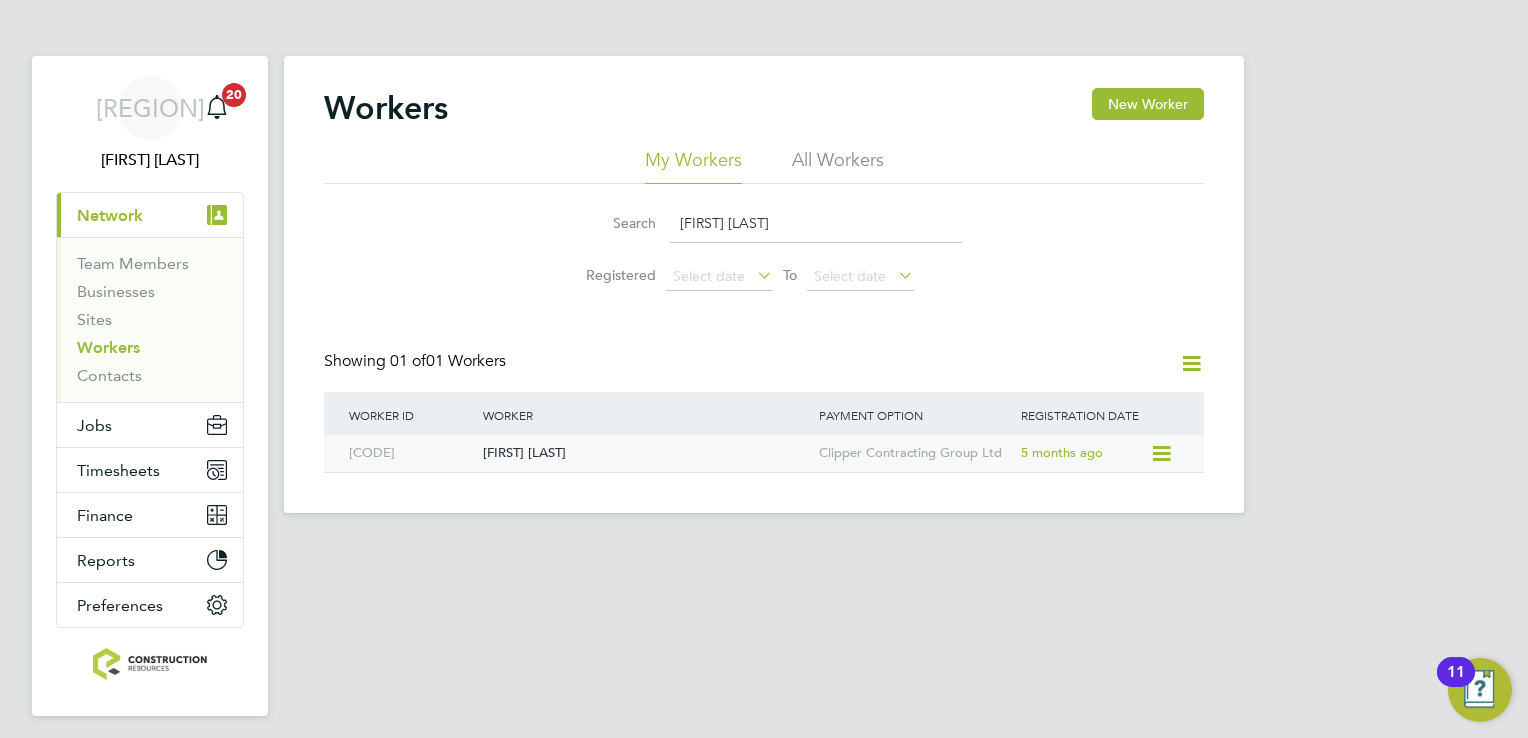 type on "Paul sm" 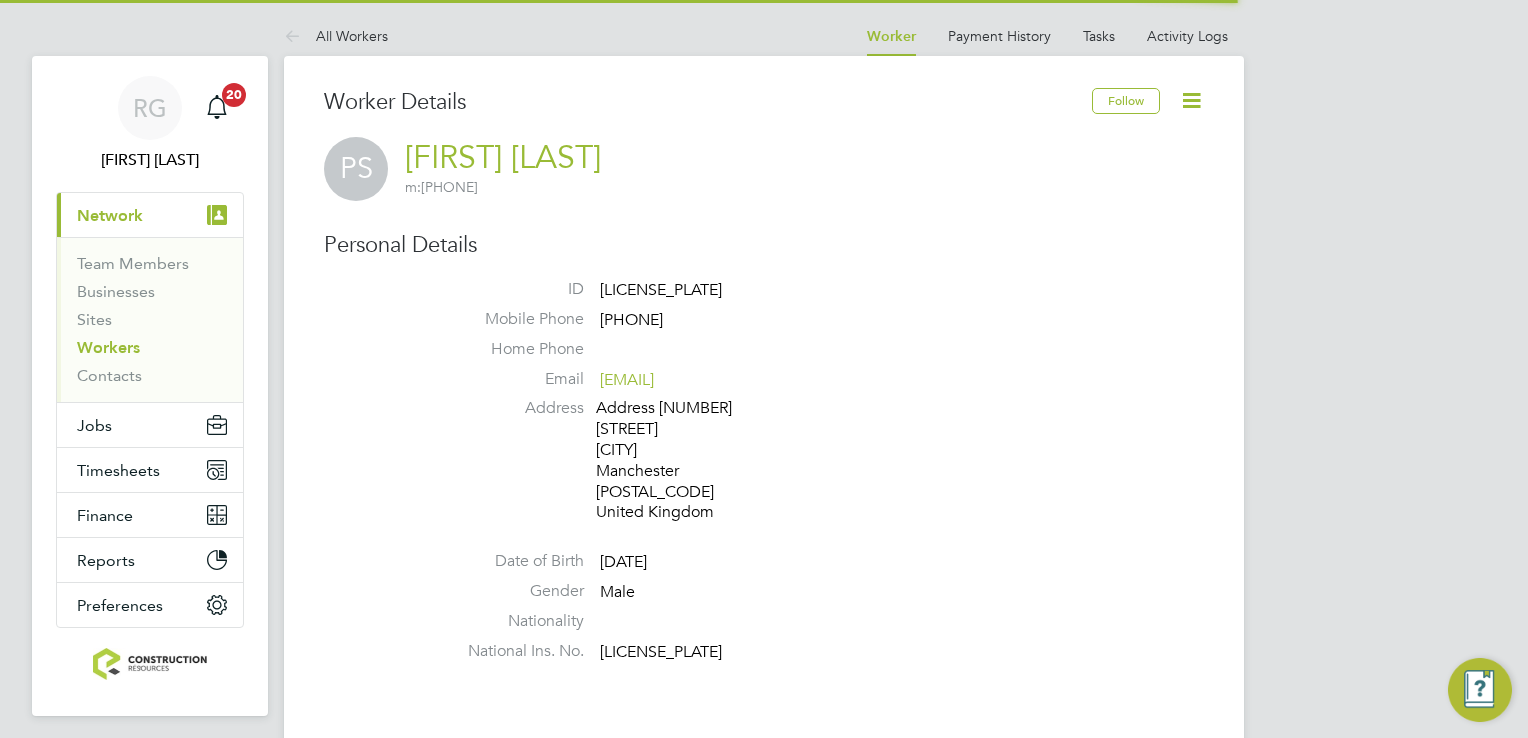 scroll, scrollTop: 0, scrollLeft: 0, axis: both 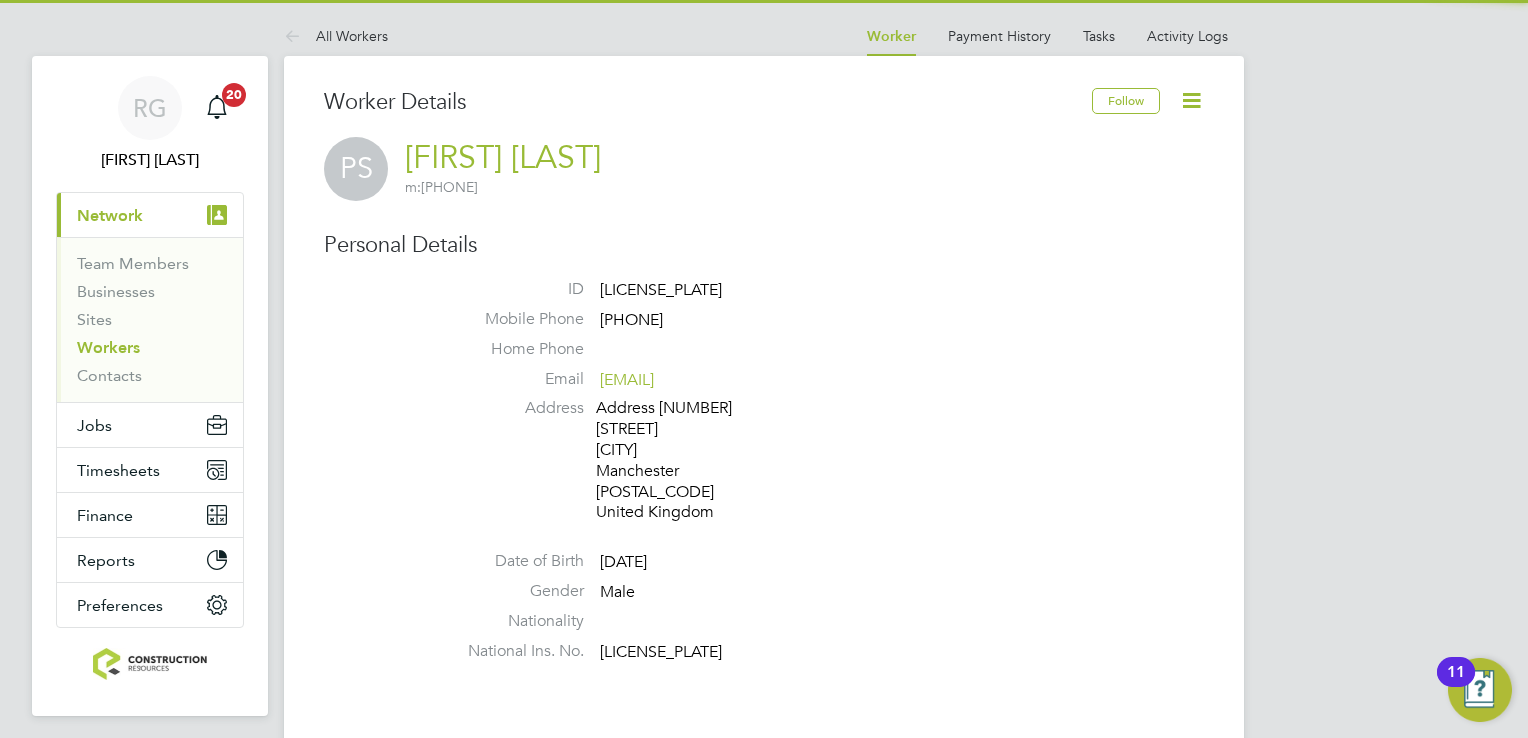 click 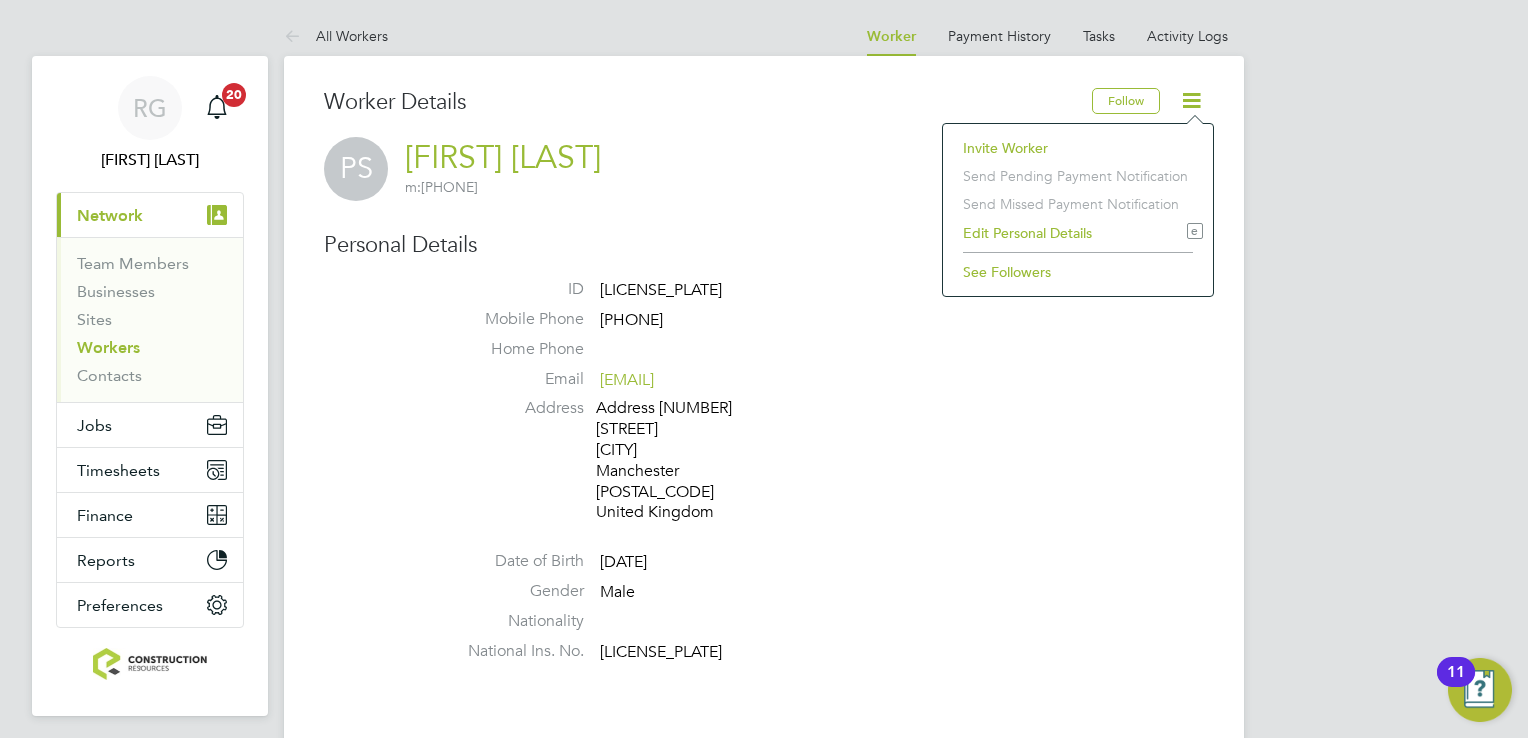 click on "Address [NUMBER] [STREET] [CITY] [CITY] [CITY] [POSTAL_CODE] [COUNTRY]" 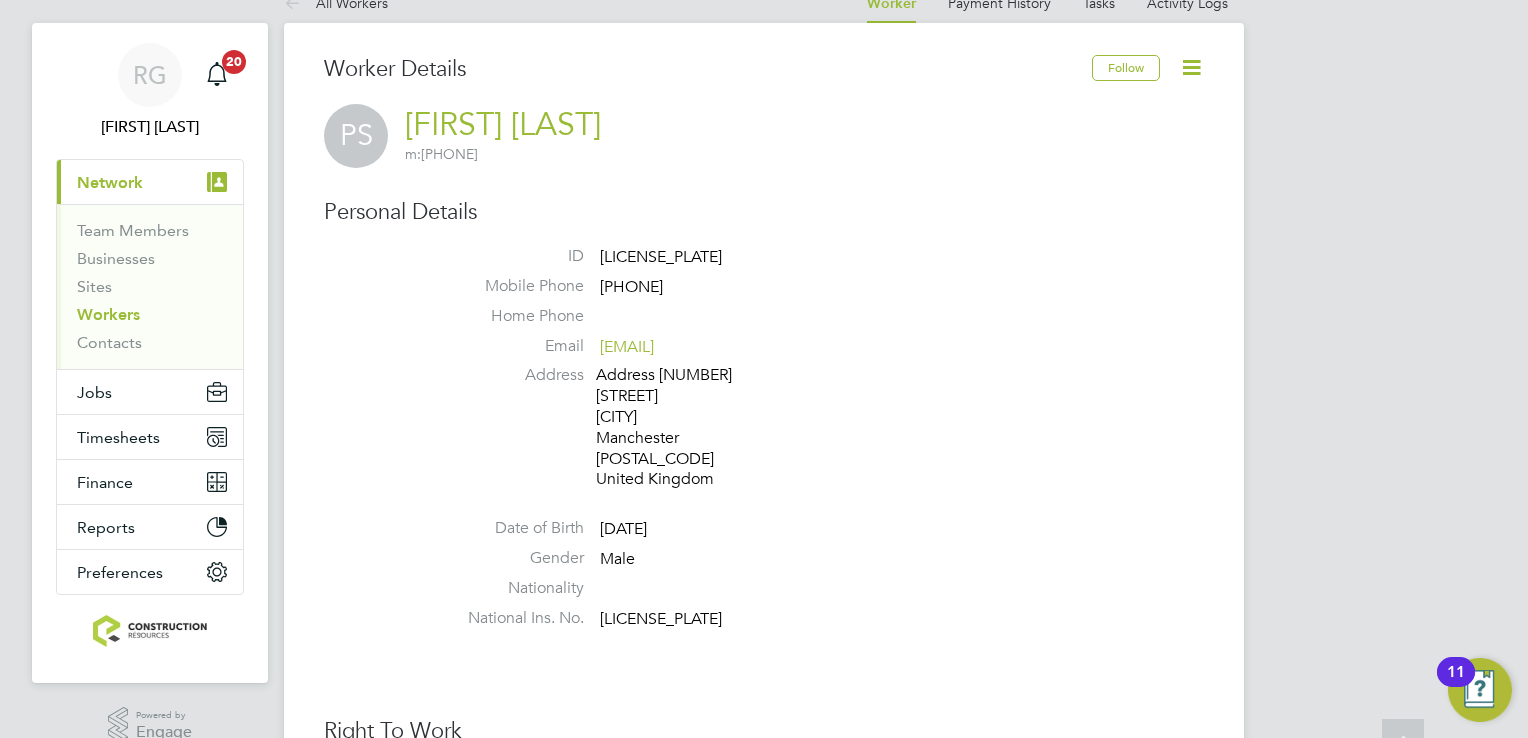 scroll, scrollTop: 0, scrollLeft: 0, axis: both 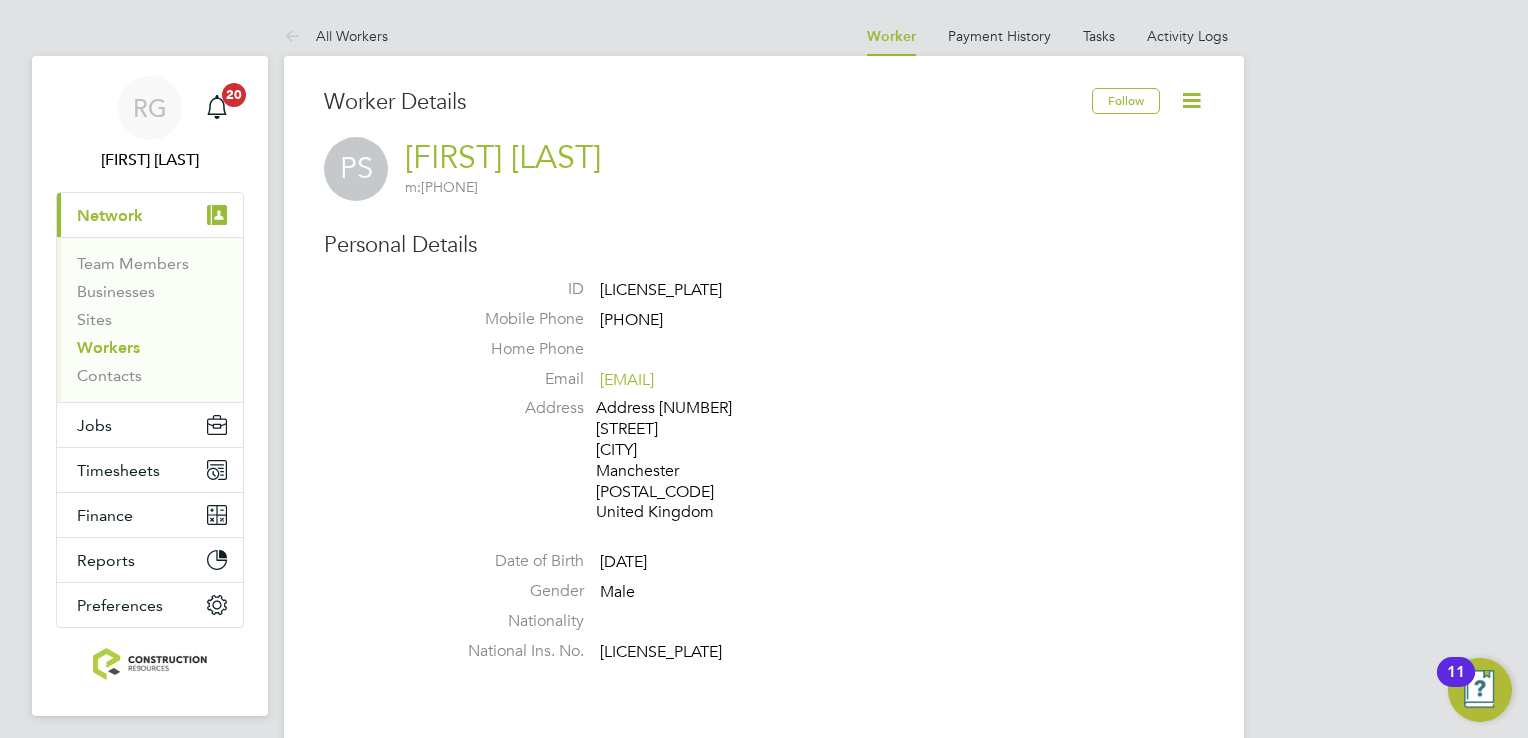 click 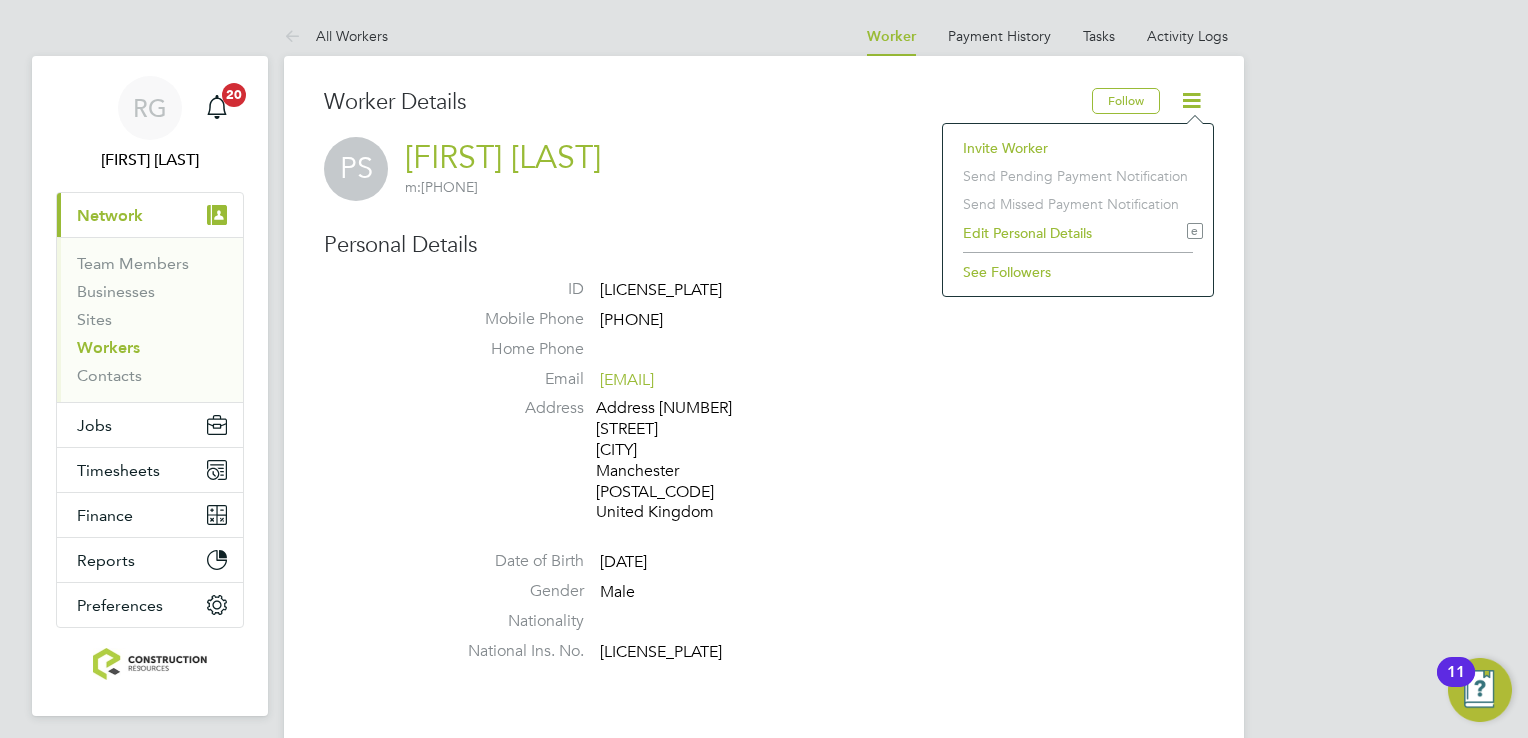 click on "RG   [FIRST] [LAST]   Notifications
20   Applications:   Current page:   Network
Team Members   Businesses   Sites   Workers   Contacts   Jobs
Positions   Vacancies   Placements   Timesheets
Timesheets   Expenses   Finance
Invoices & Credit Notes   Statements   Payments   Reports
Margin Report   Report Downloads   Preferences
My Business   Doc. Requirements   VMS Configurations   Notifications   Activity Logs" at bounding box center [150, 386] 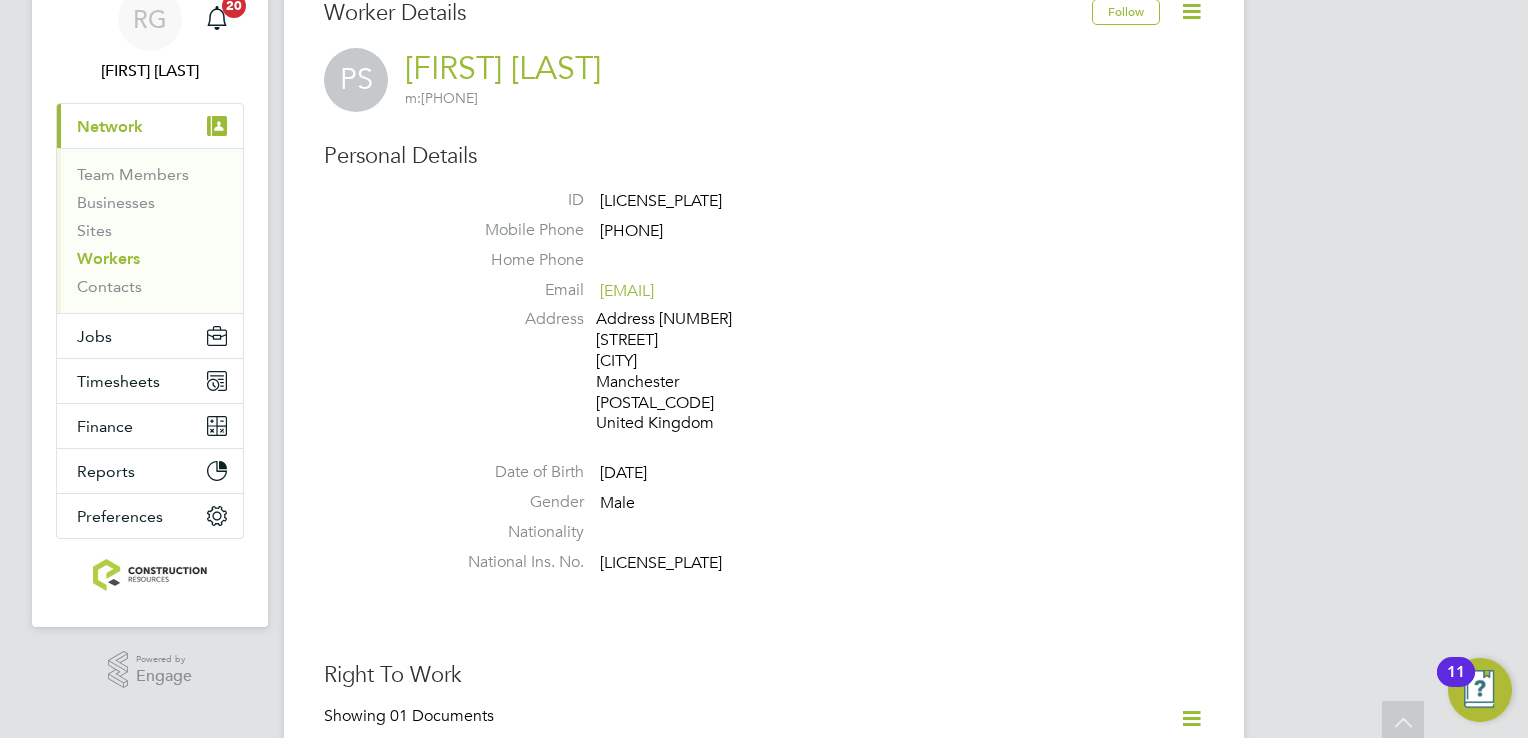 scroll, scrollTop: 0, scrollLeft: 0, axis: both 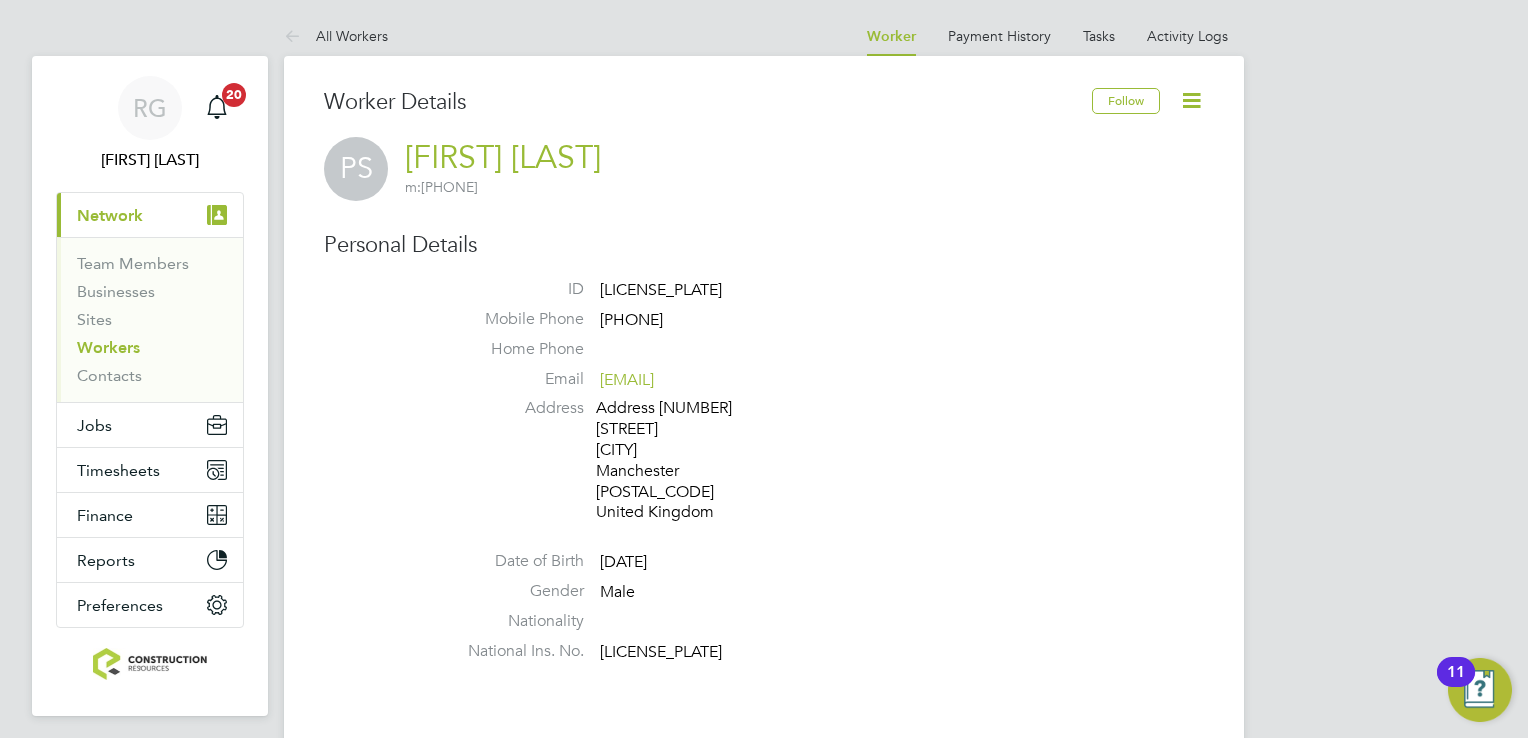 click 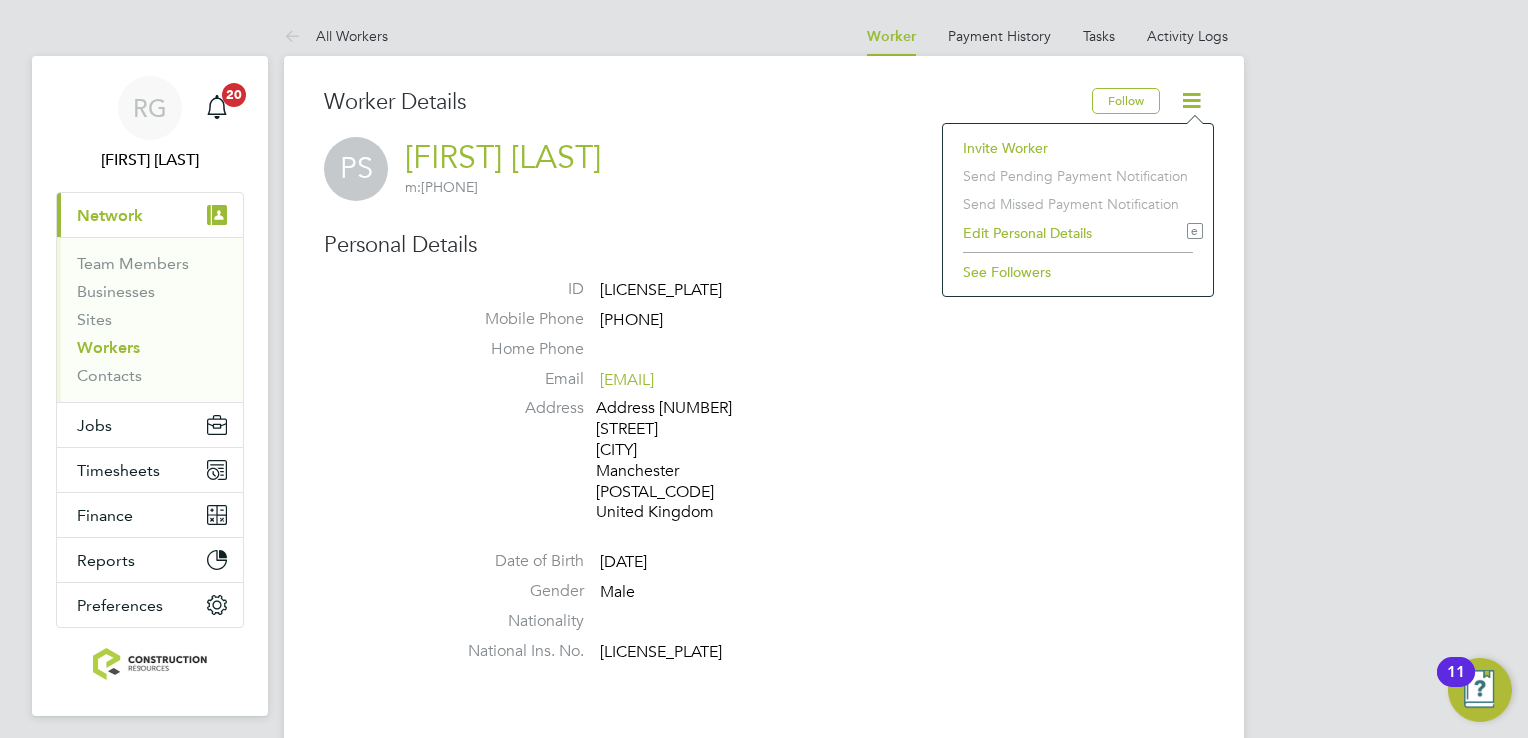 click on "Edit Personal Details e" 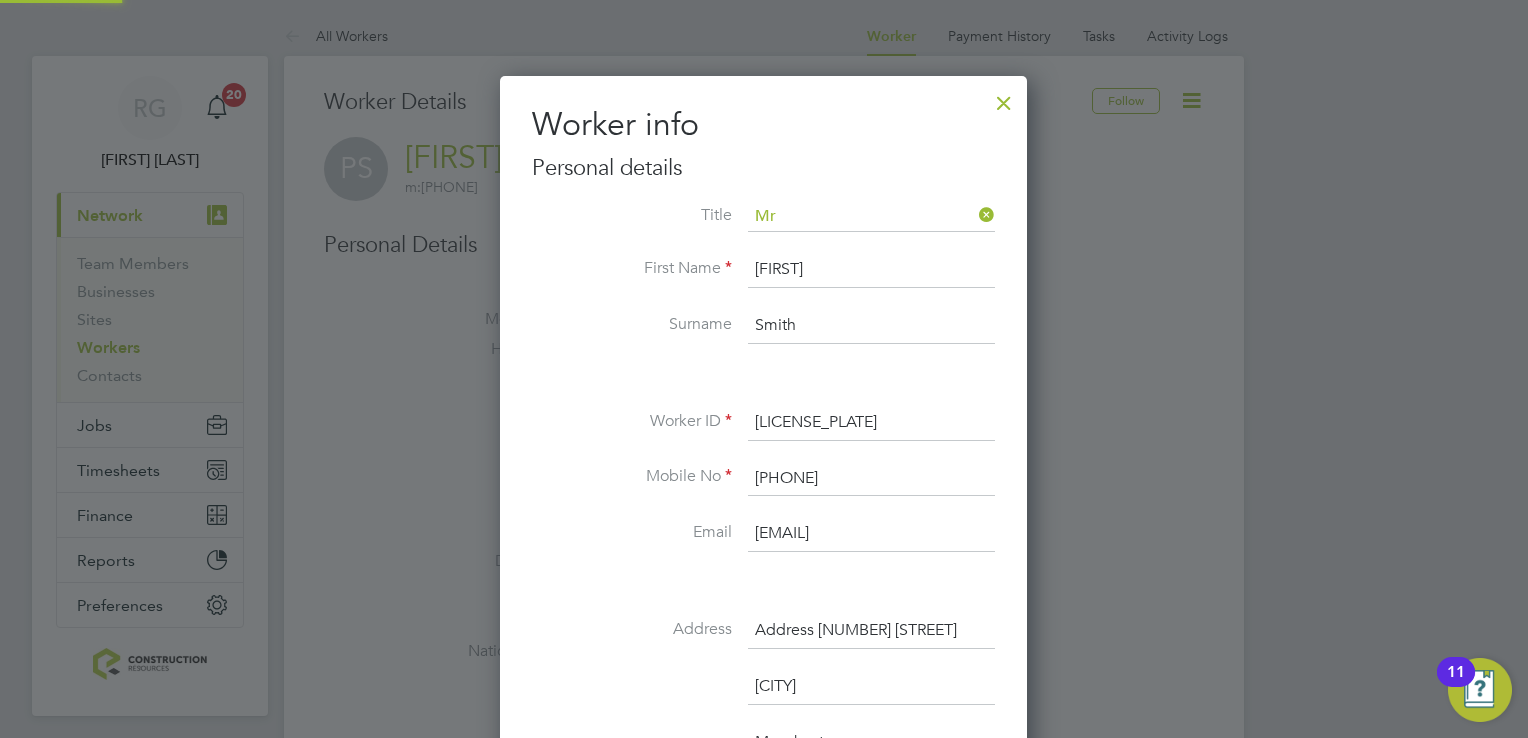 type 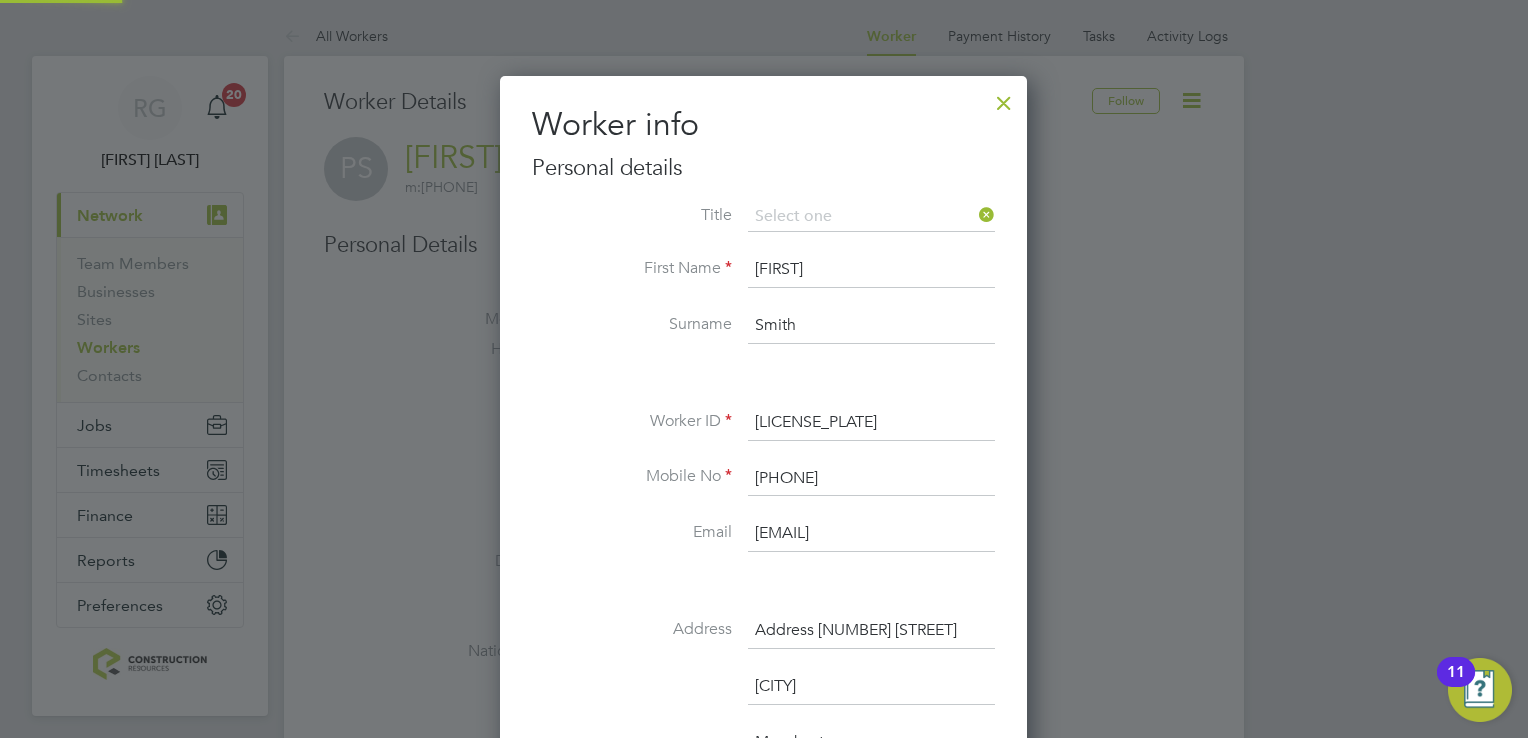 scroll, scrollTop: 10, scrollLeft: 9, axis: both 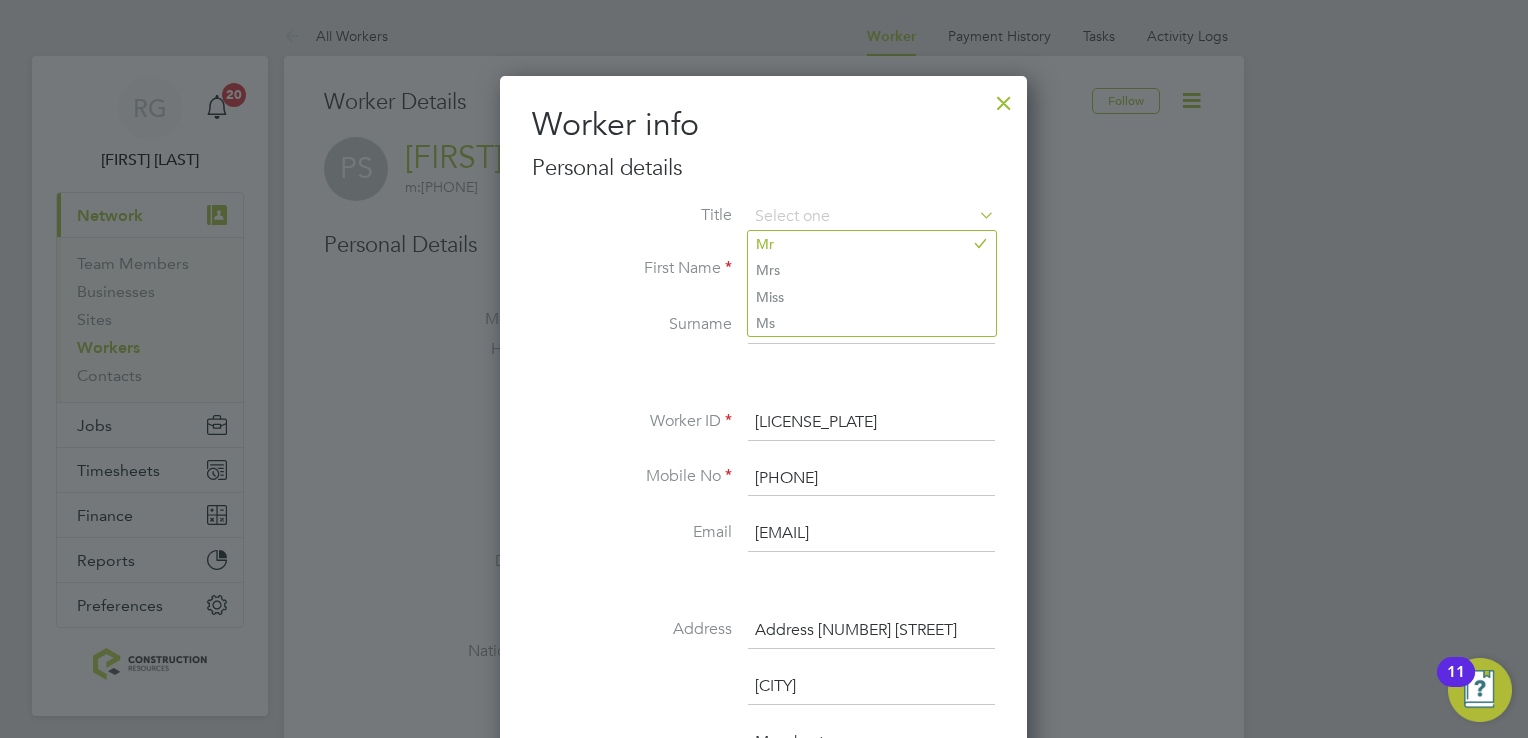 click at bounding box center [1004, 98] 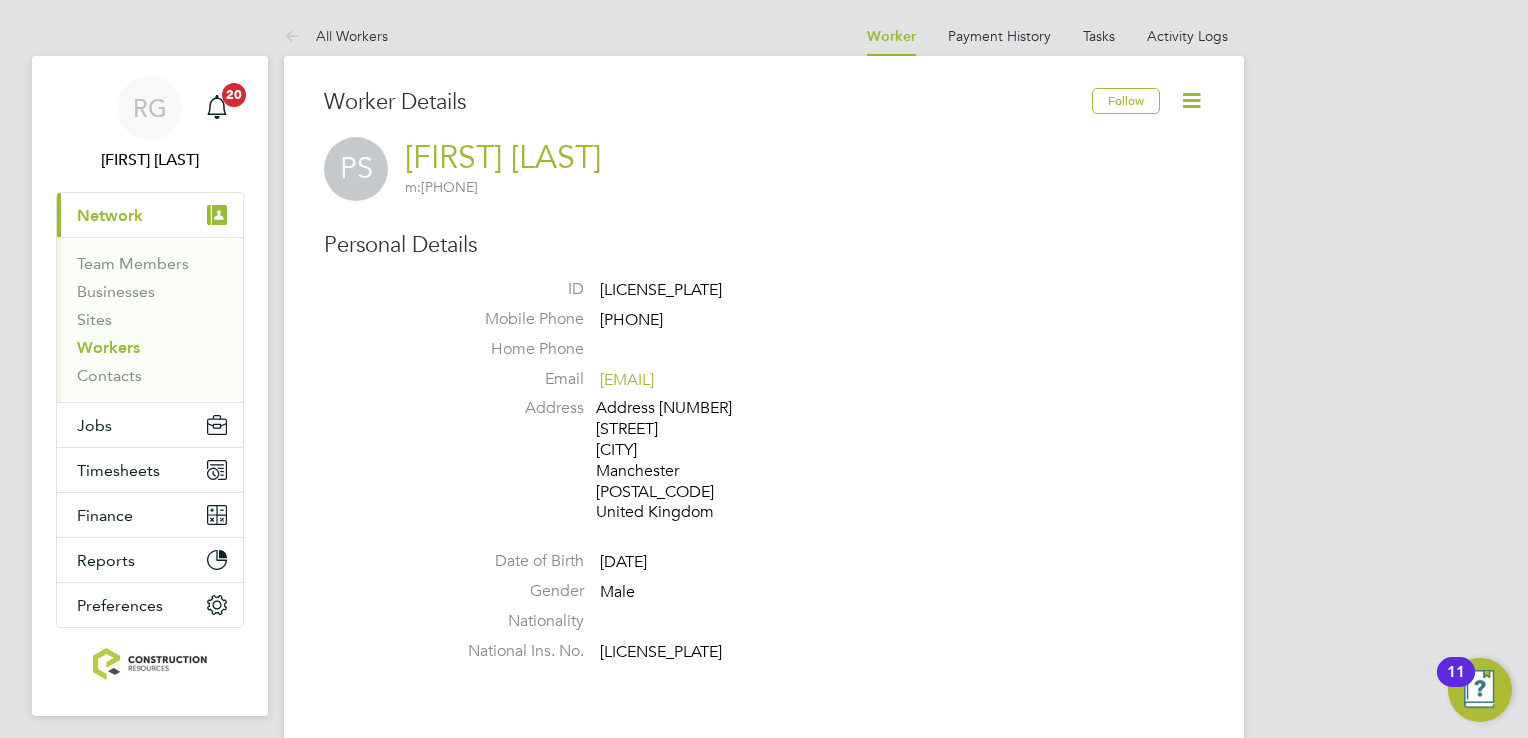 click on "RG   [FIRST] [LAST]   Notifications
20" at bounding box center (150, 124) 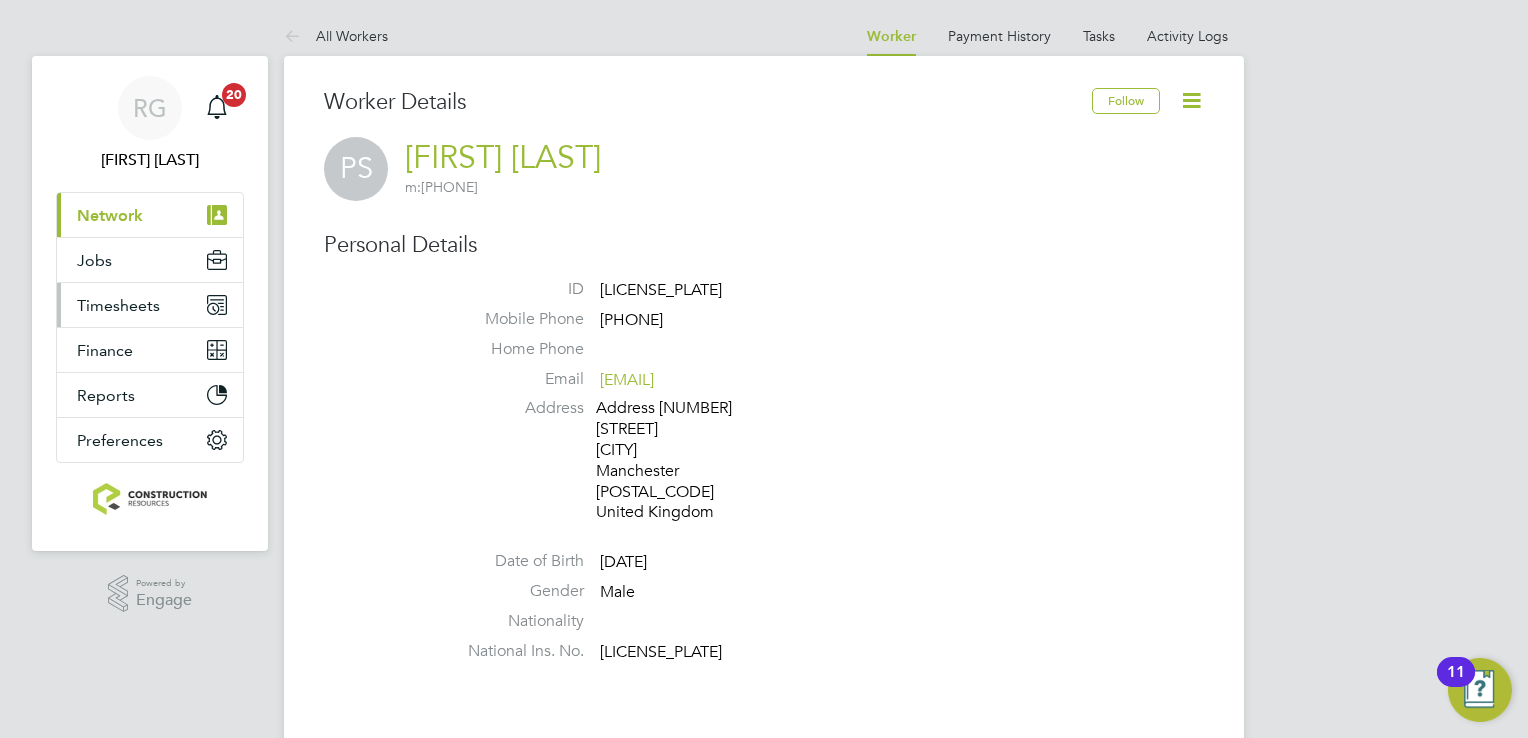click on "Timesheets" at bounding box center [118, 305] 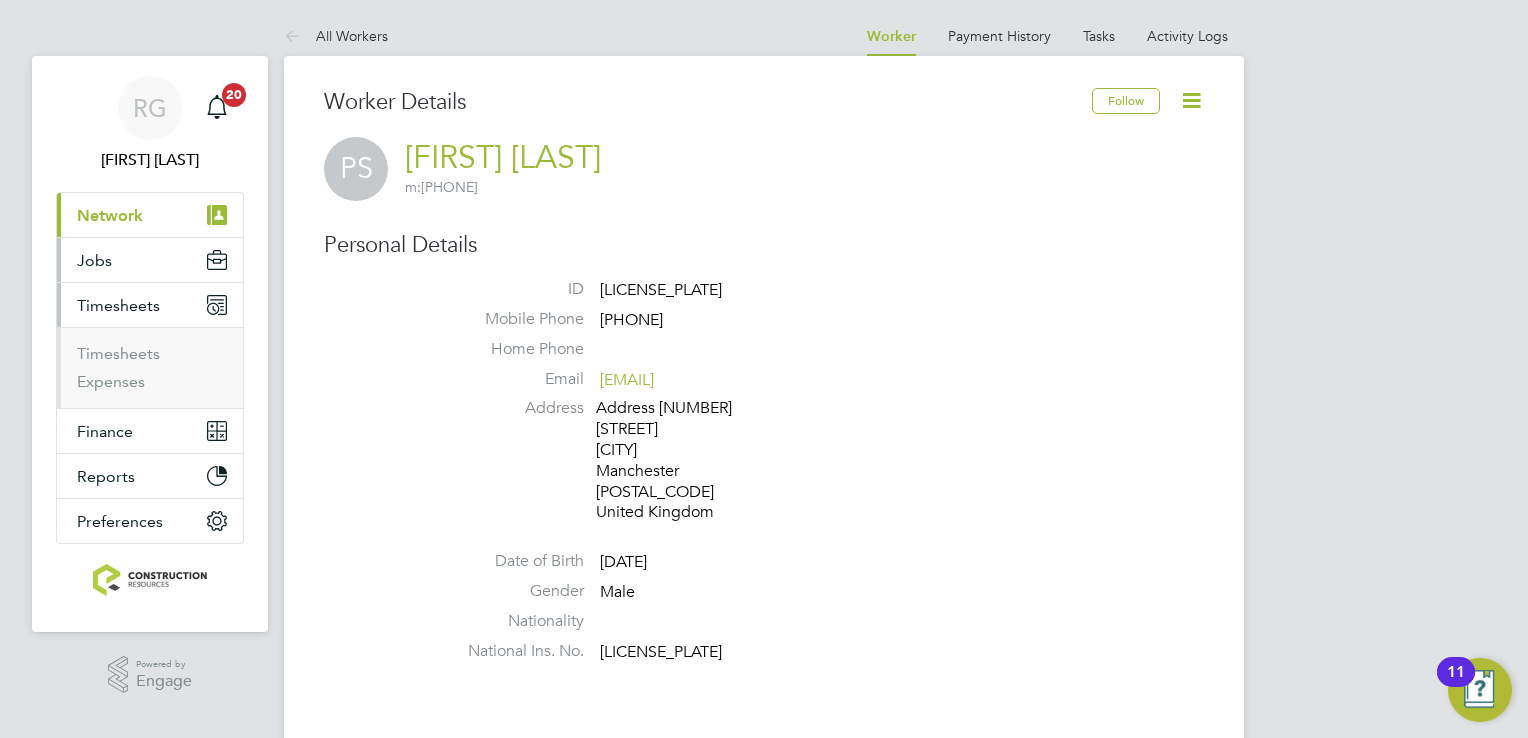 click on "Jobs" at bounding box center (150, 260) 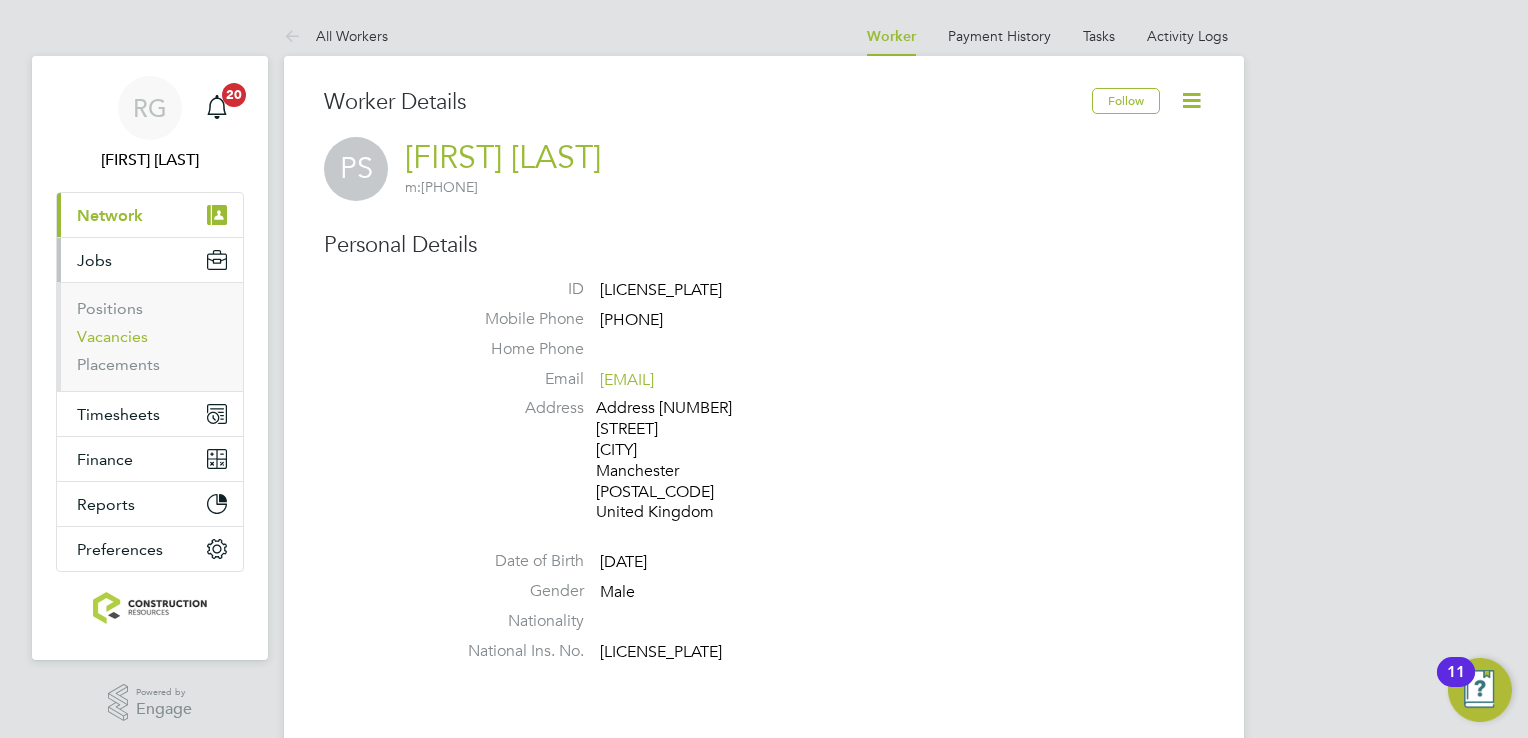 click on "Vacancies" at bounding box center [112, 336] 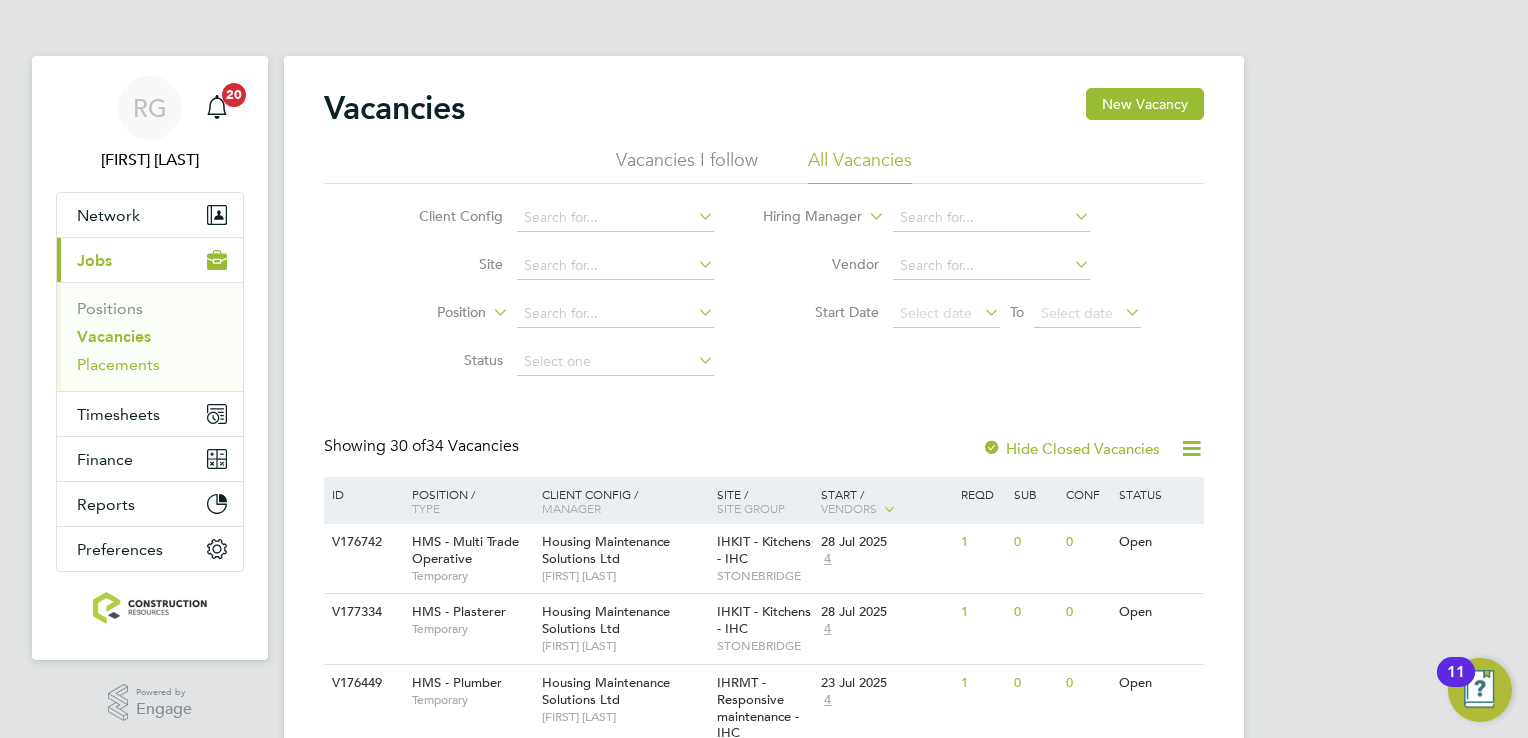 click on "Placements" at bounding box center (118, 364) 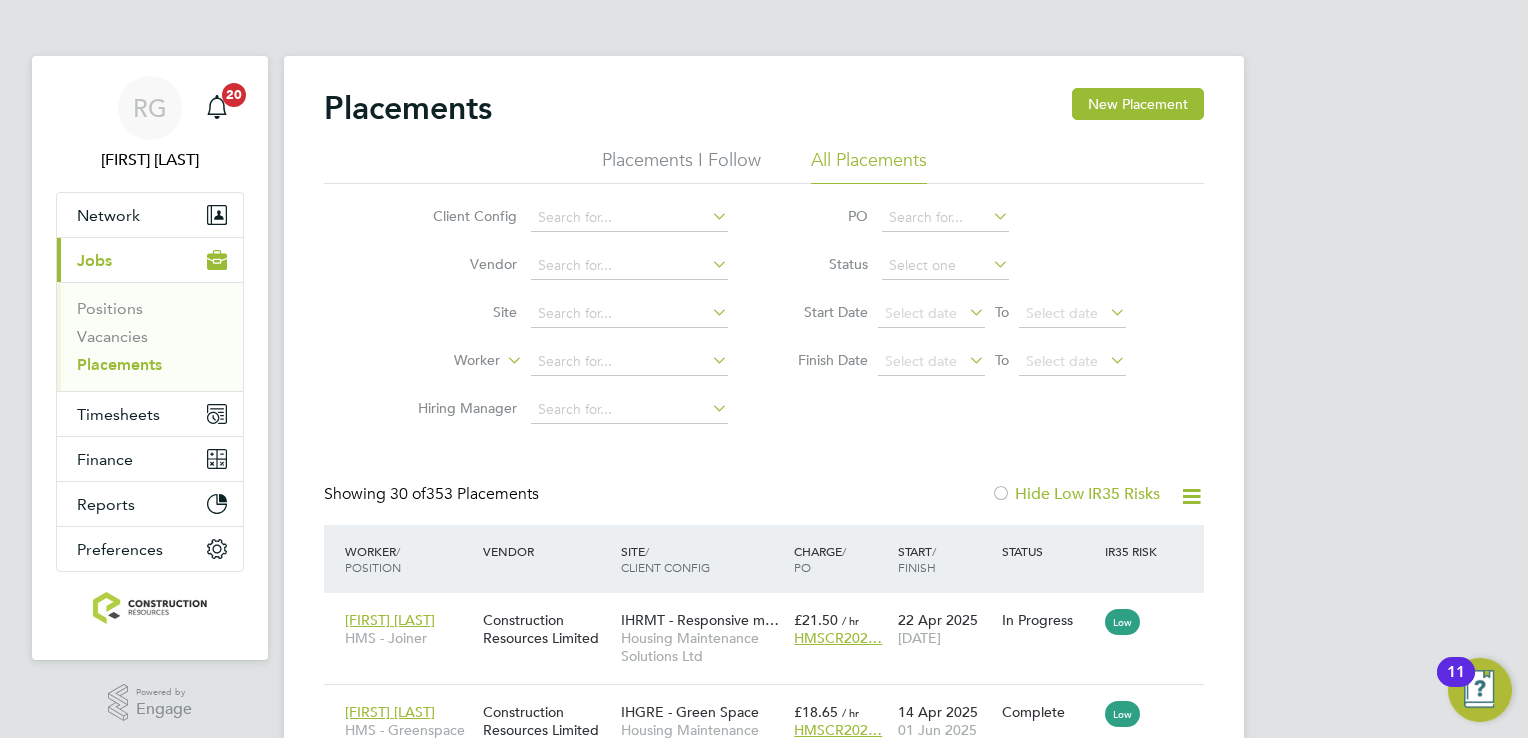 scroll, scrollTop: 9, scrollLeft: 9, axis: both 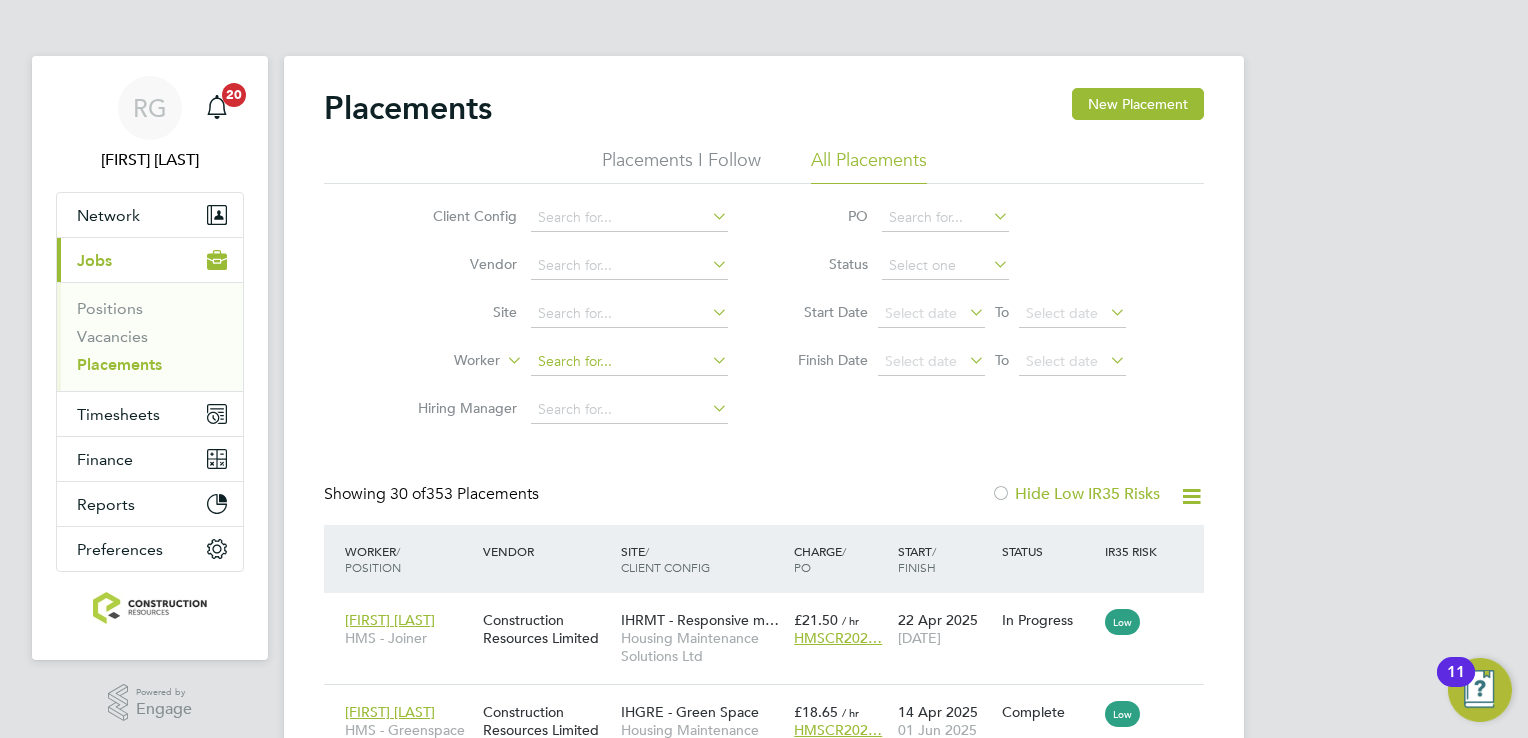 click 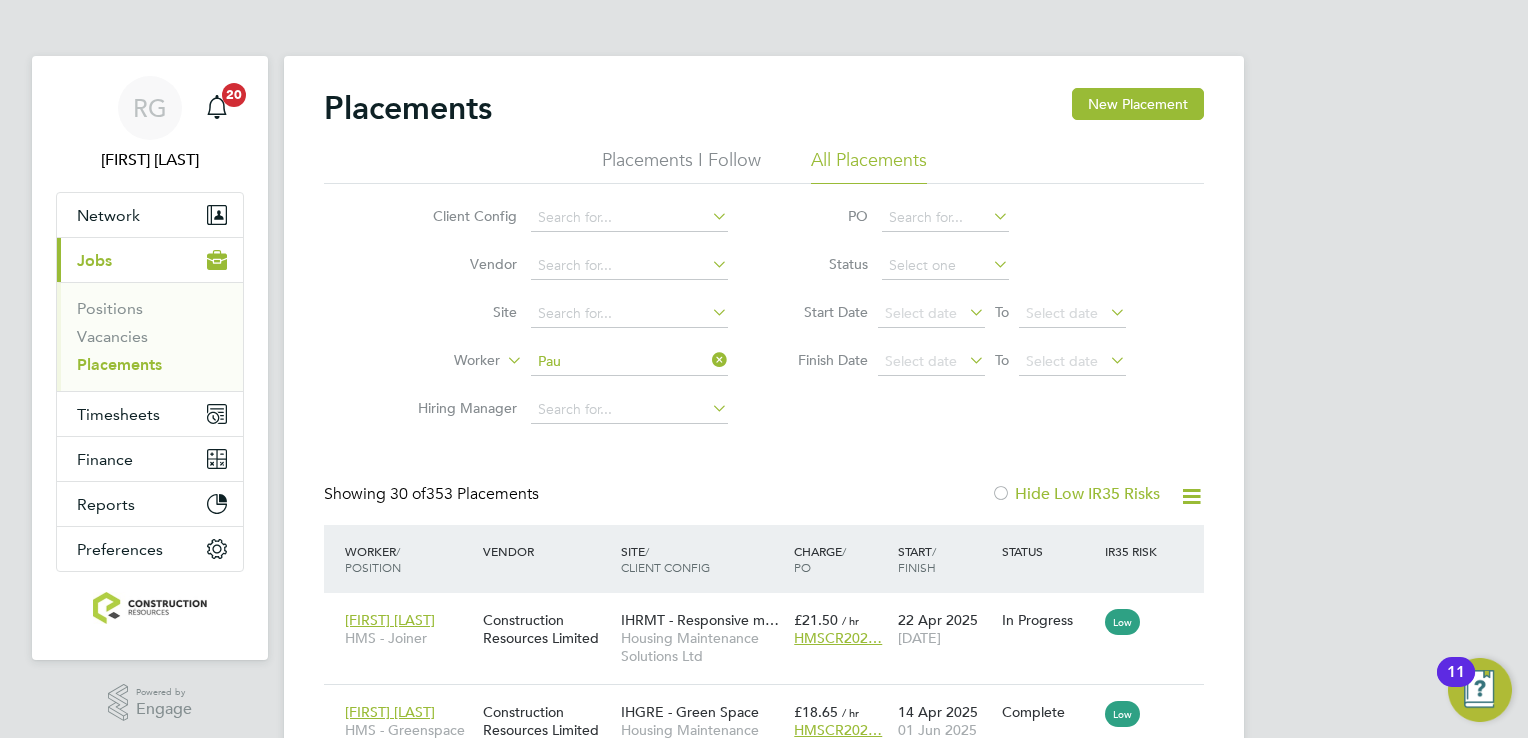 click on "[FIRST] [LAST]" 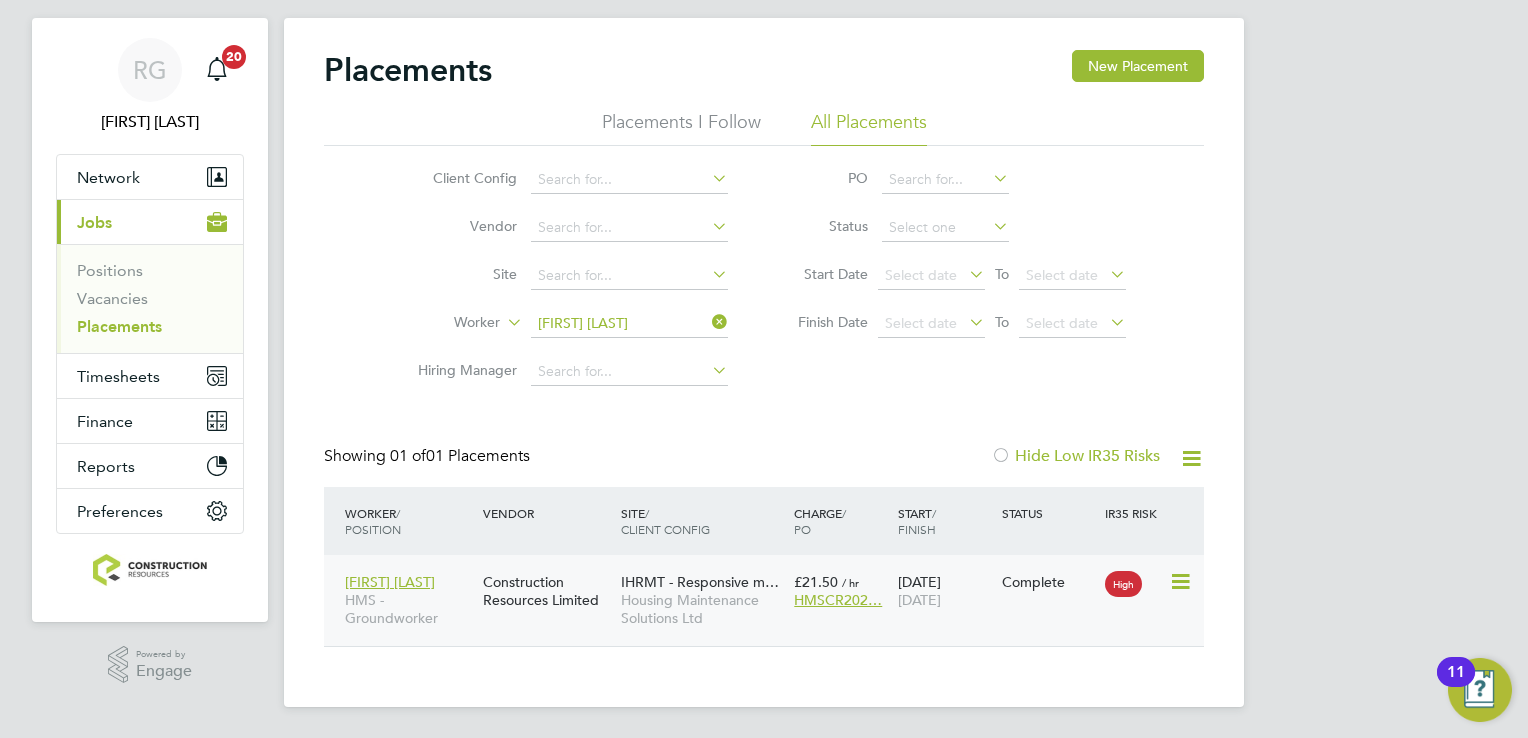 click on "[DATE] [DATE]" 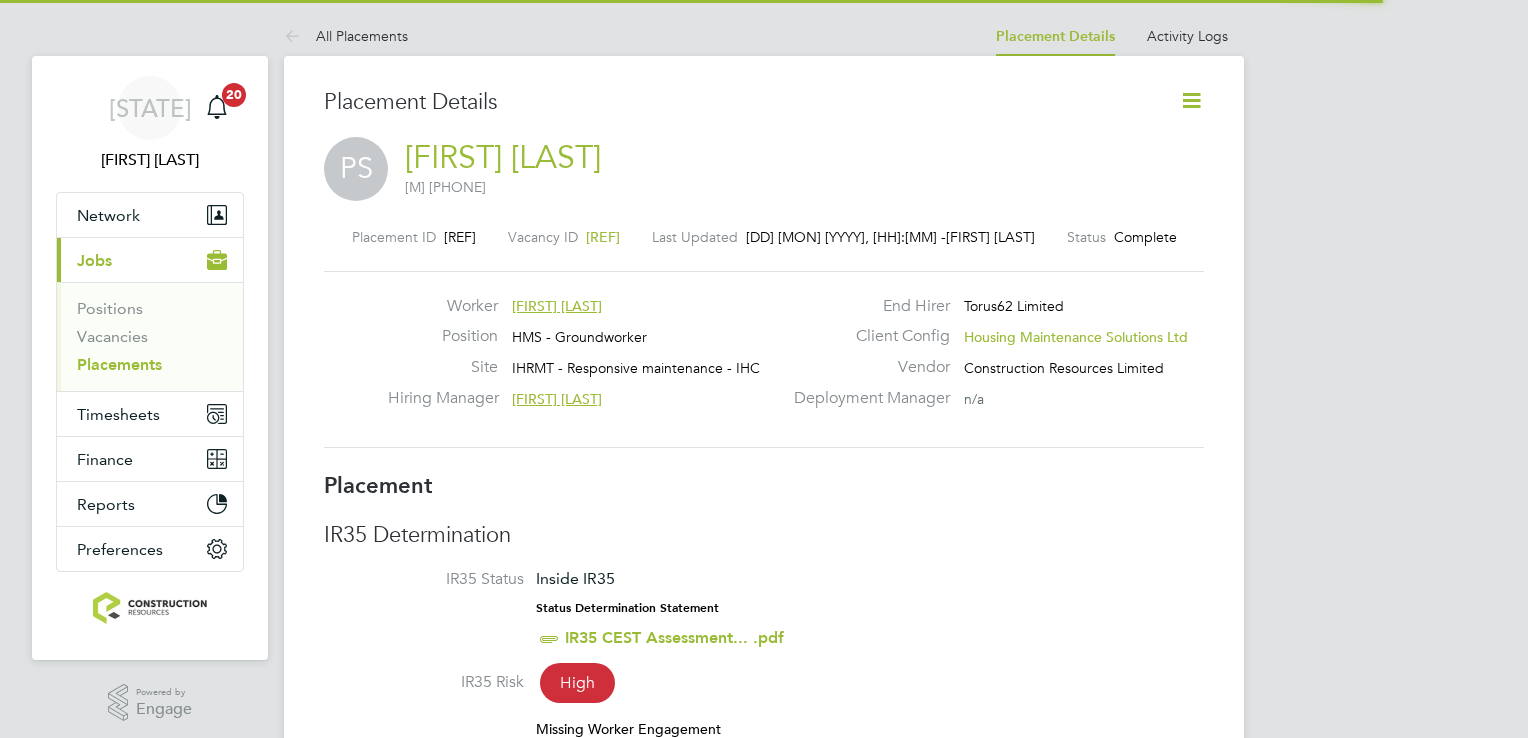 scroll, scrollTop: 83, scrollLeft: 0, axis: vertical 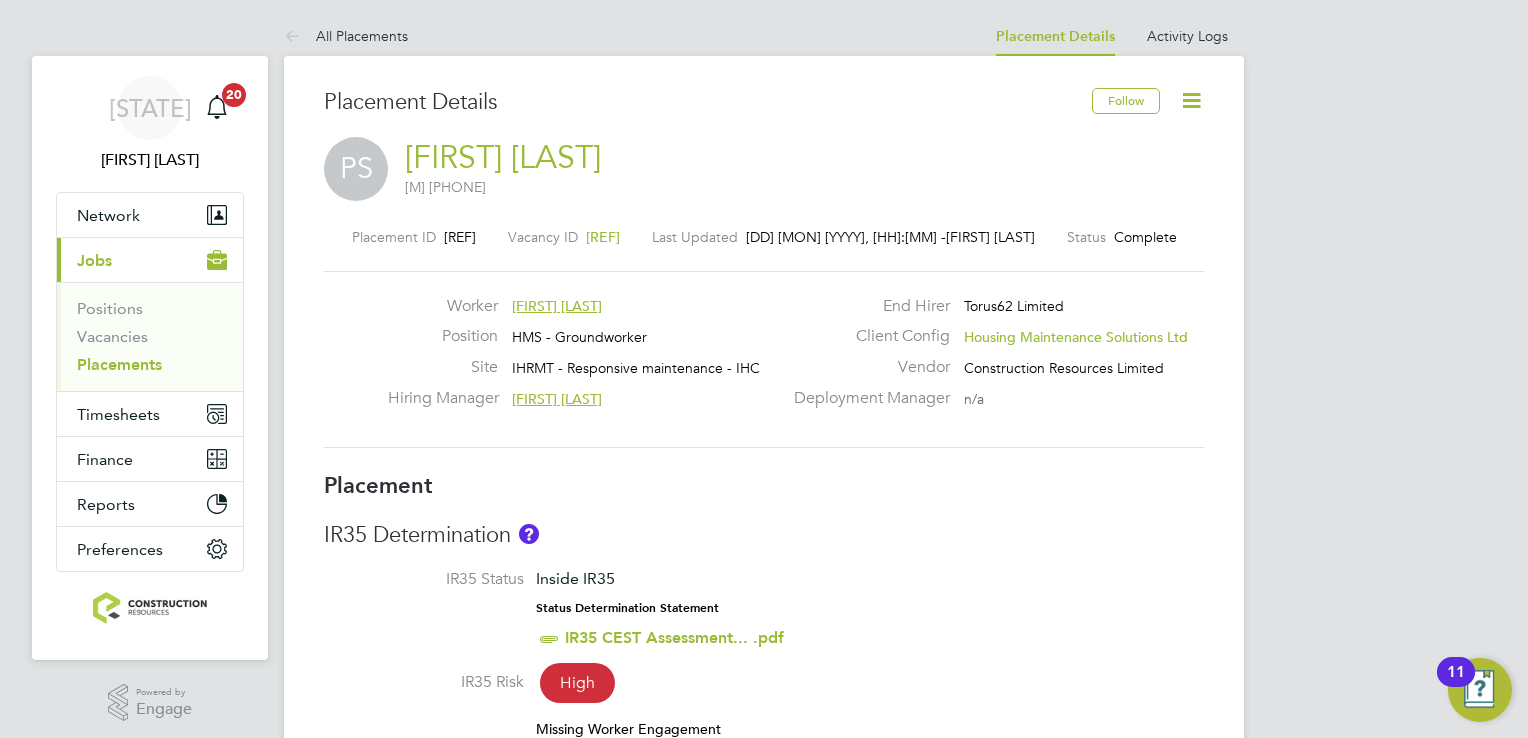 click 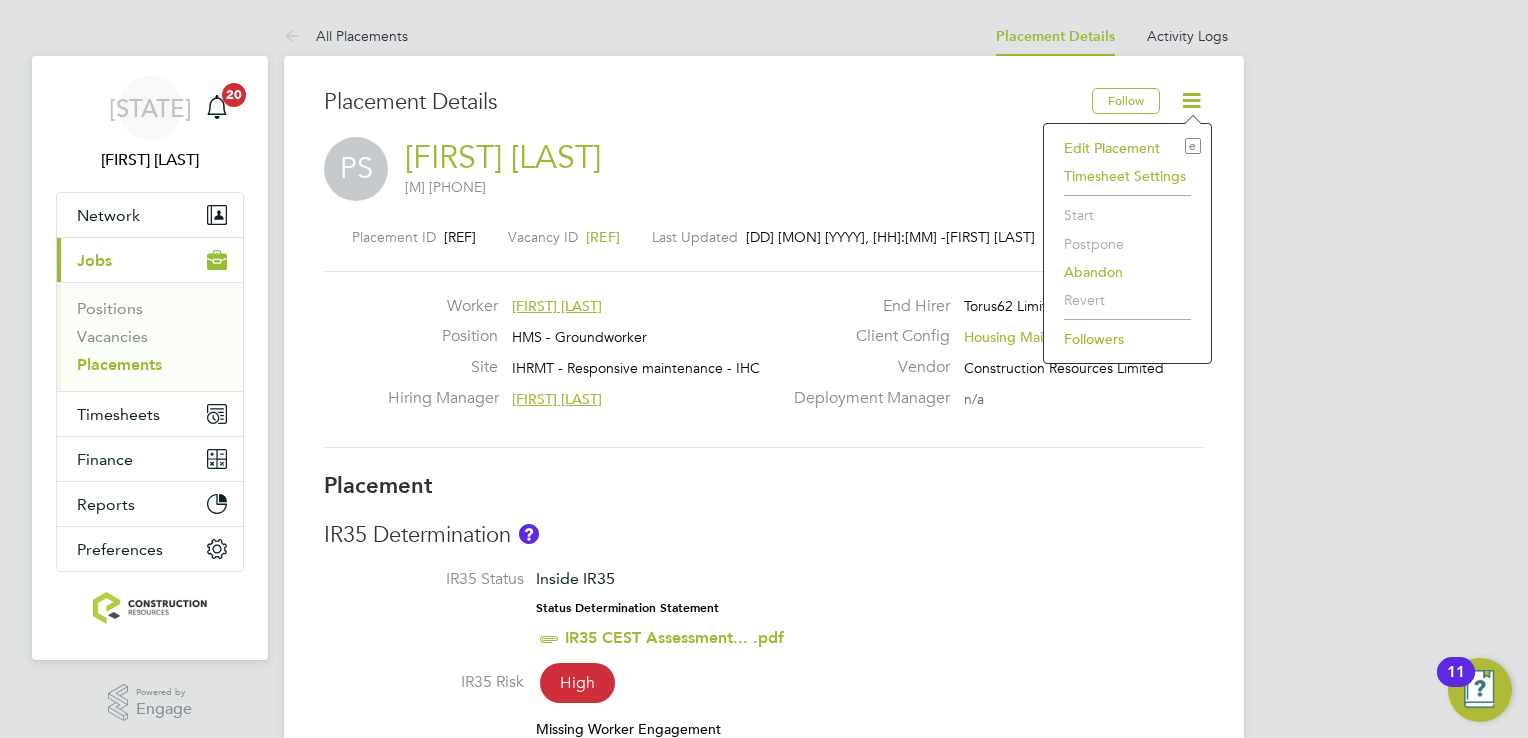 click on "Edit Placement e" 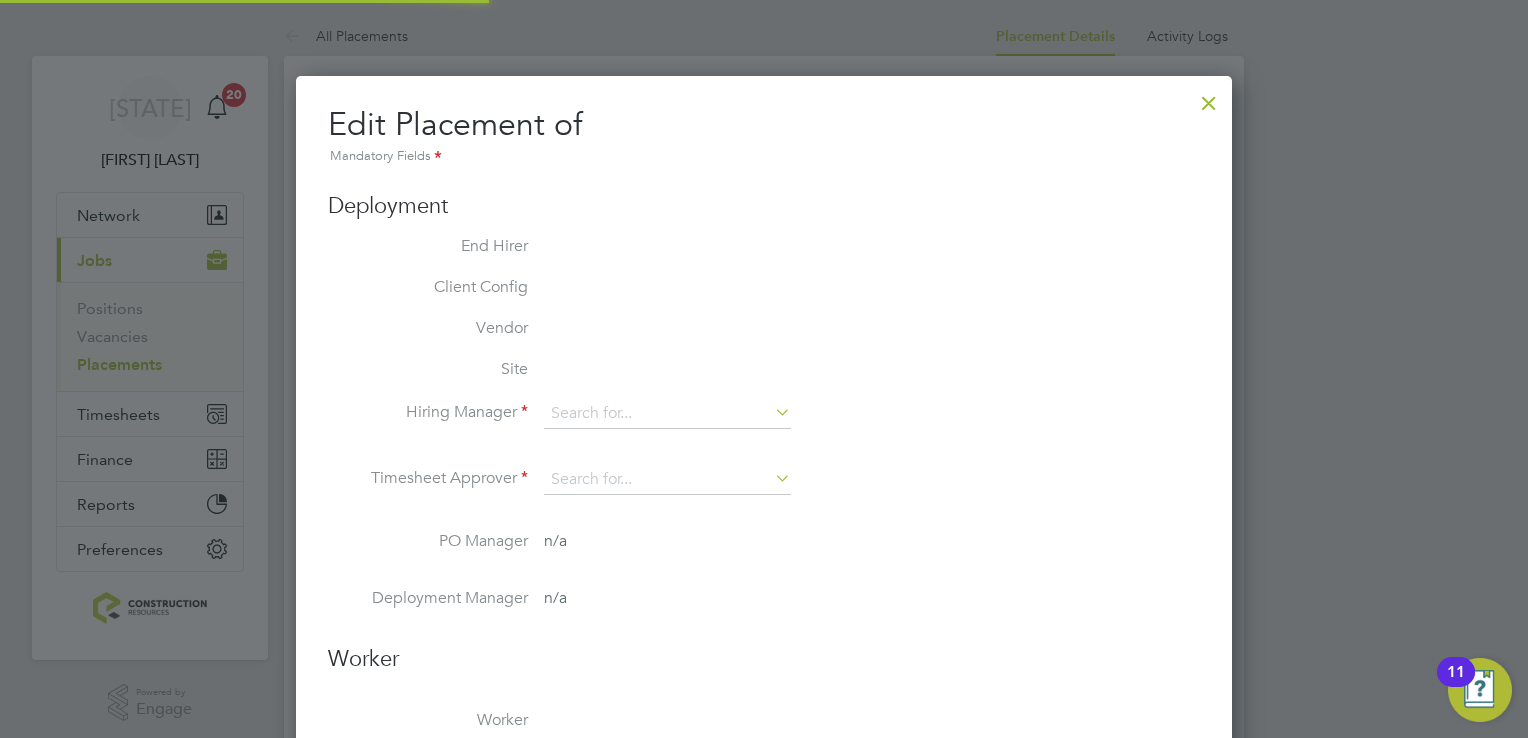 type on "[FIRST] [LAST]" 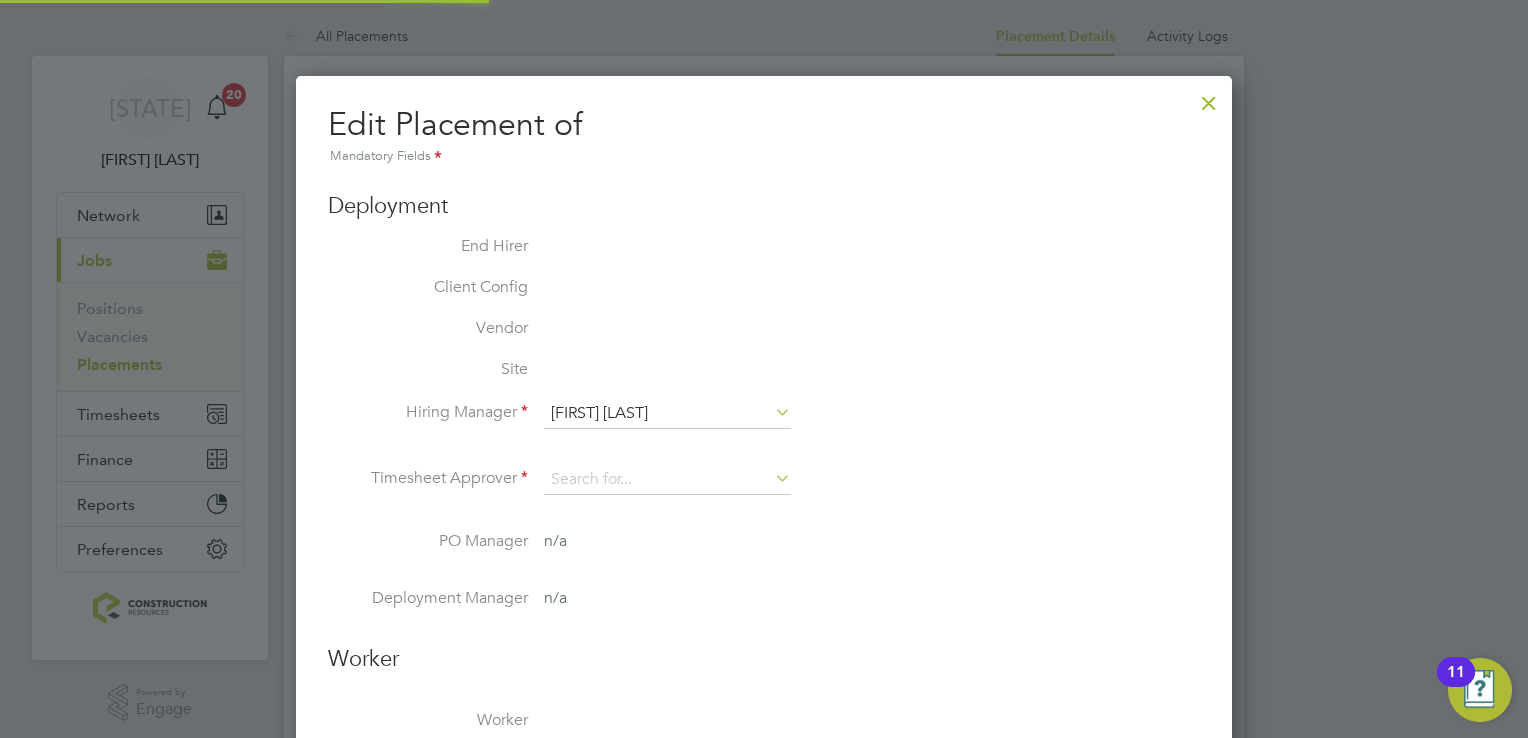 type on "[FIRST] [LAST]" 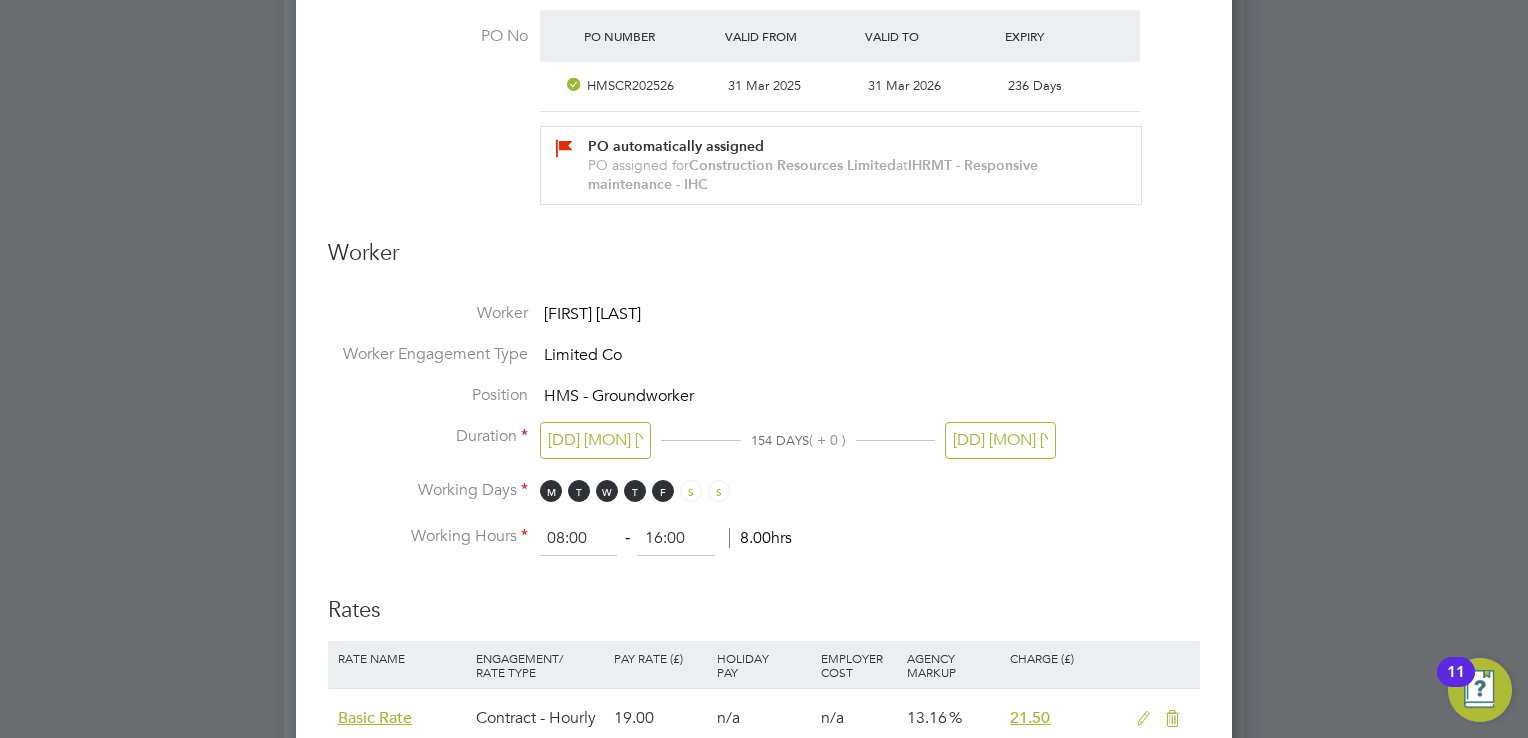 click on "[DATE]" at bounding box center (1000, 440) 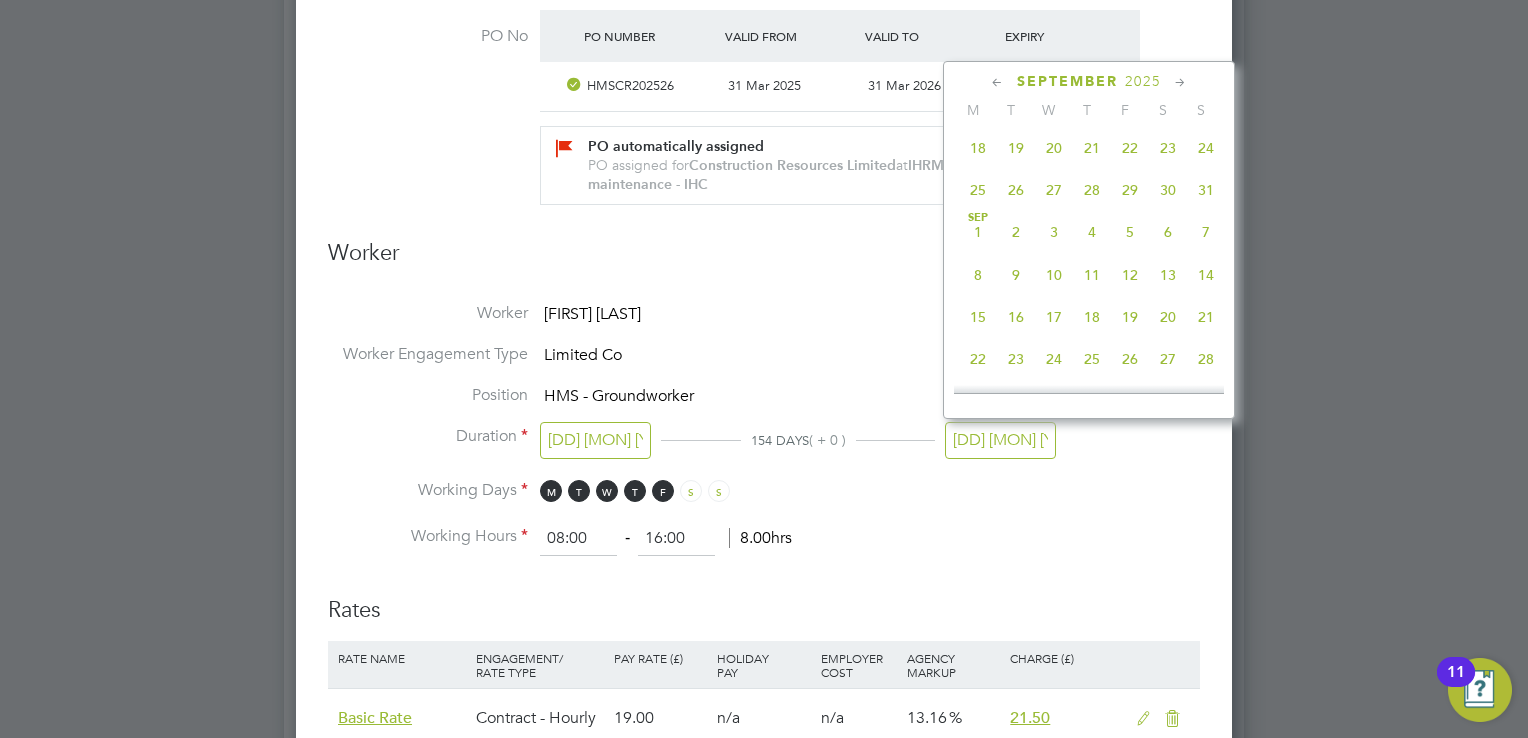 click on "31" 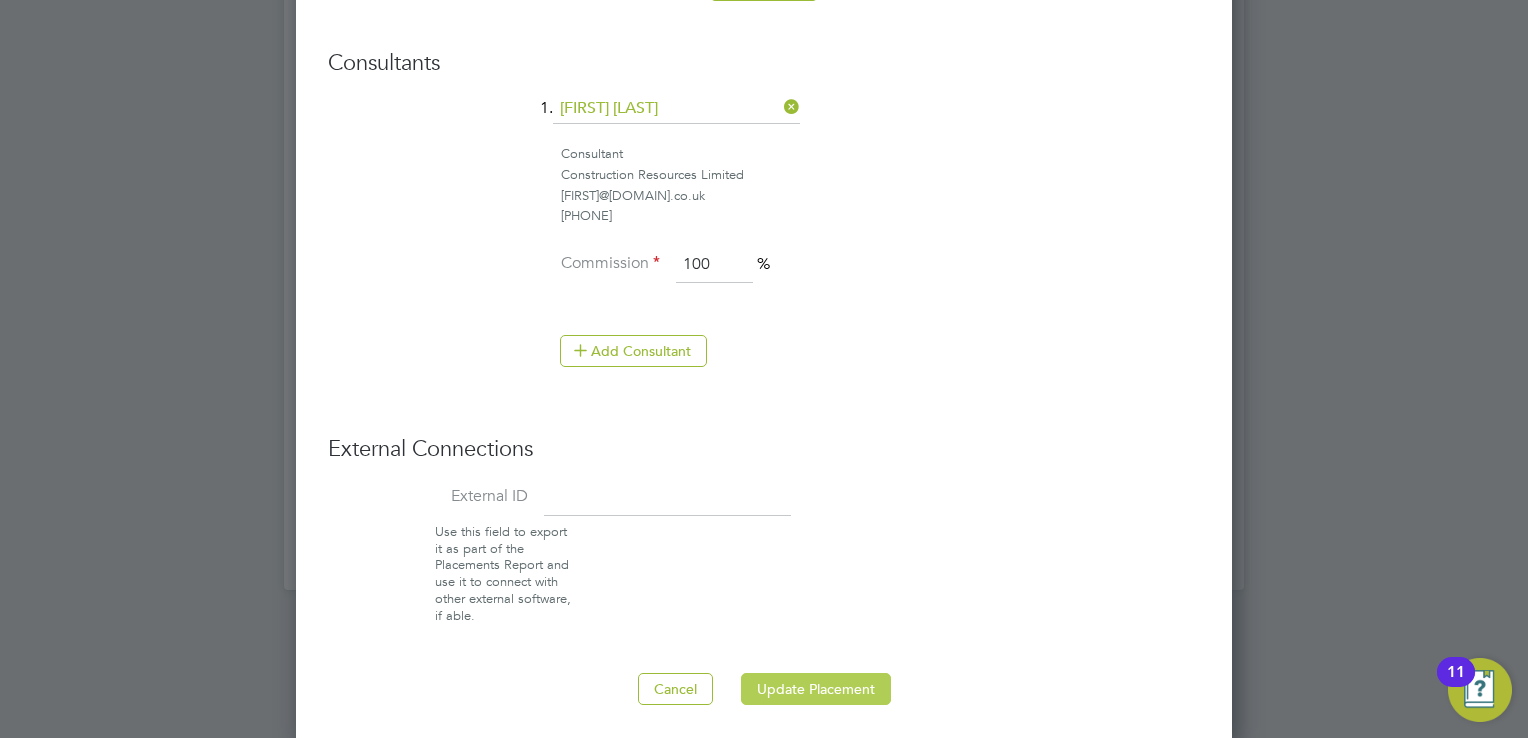 click on "Update Placement" at bounding box center [816, 689] 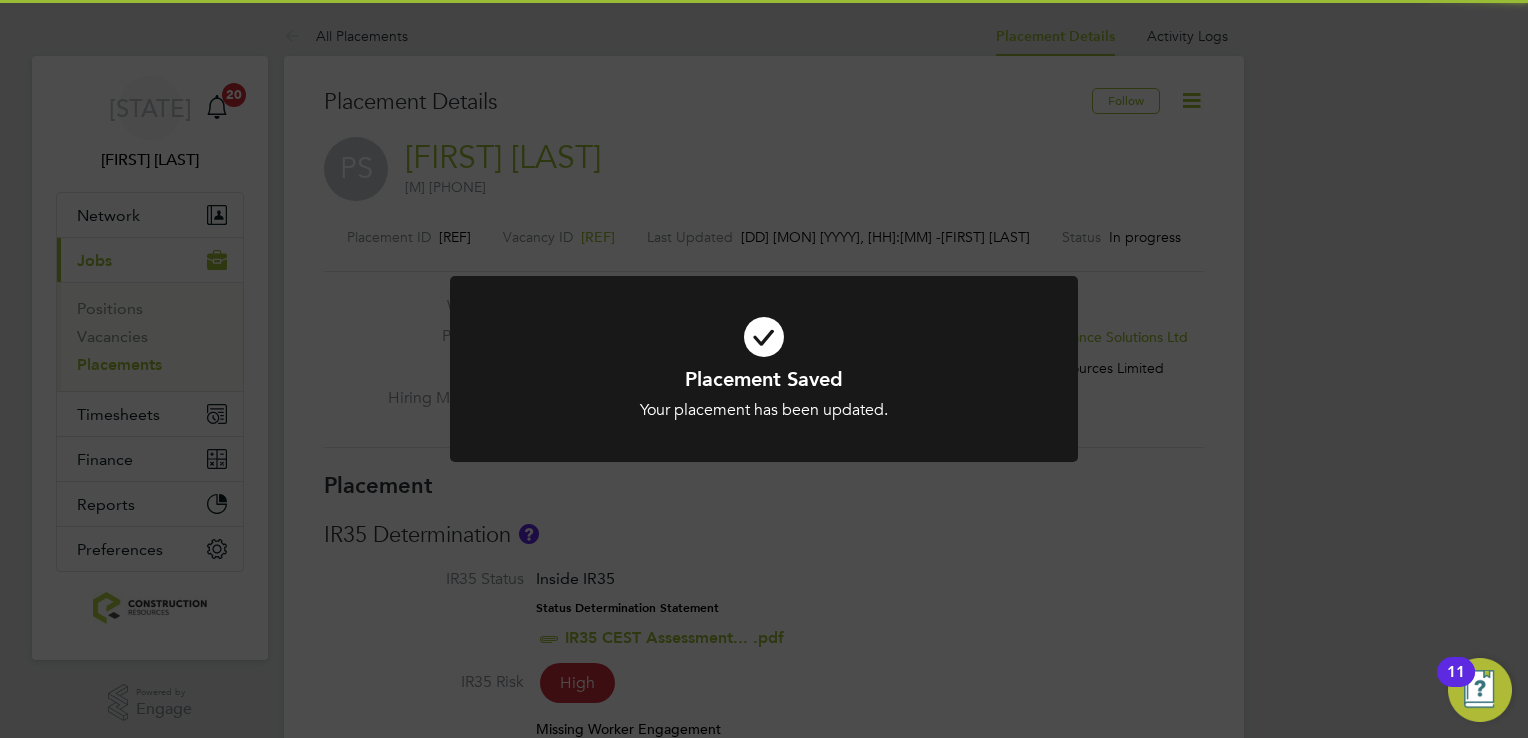 click at bounding box center (764, 337) 